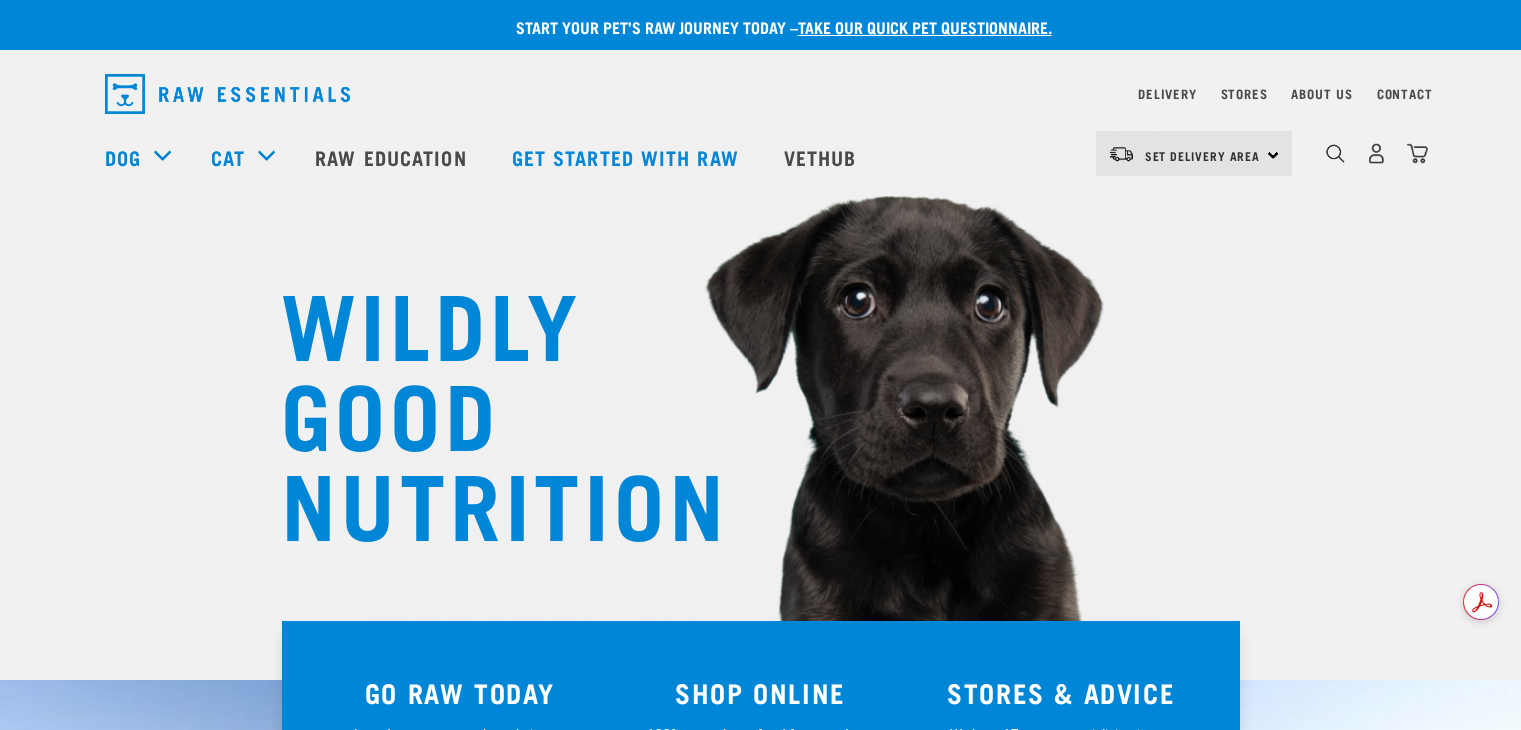scroll, scrollTop: 0, scrollLeft: 0, axis: both 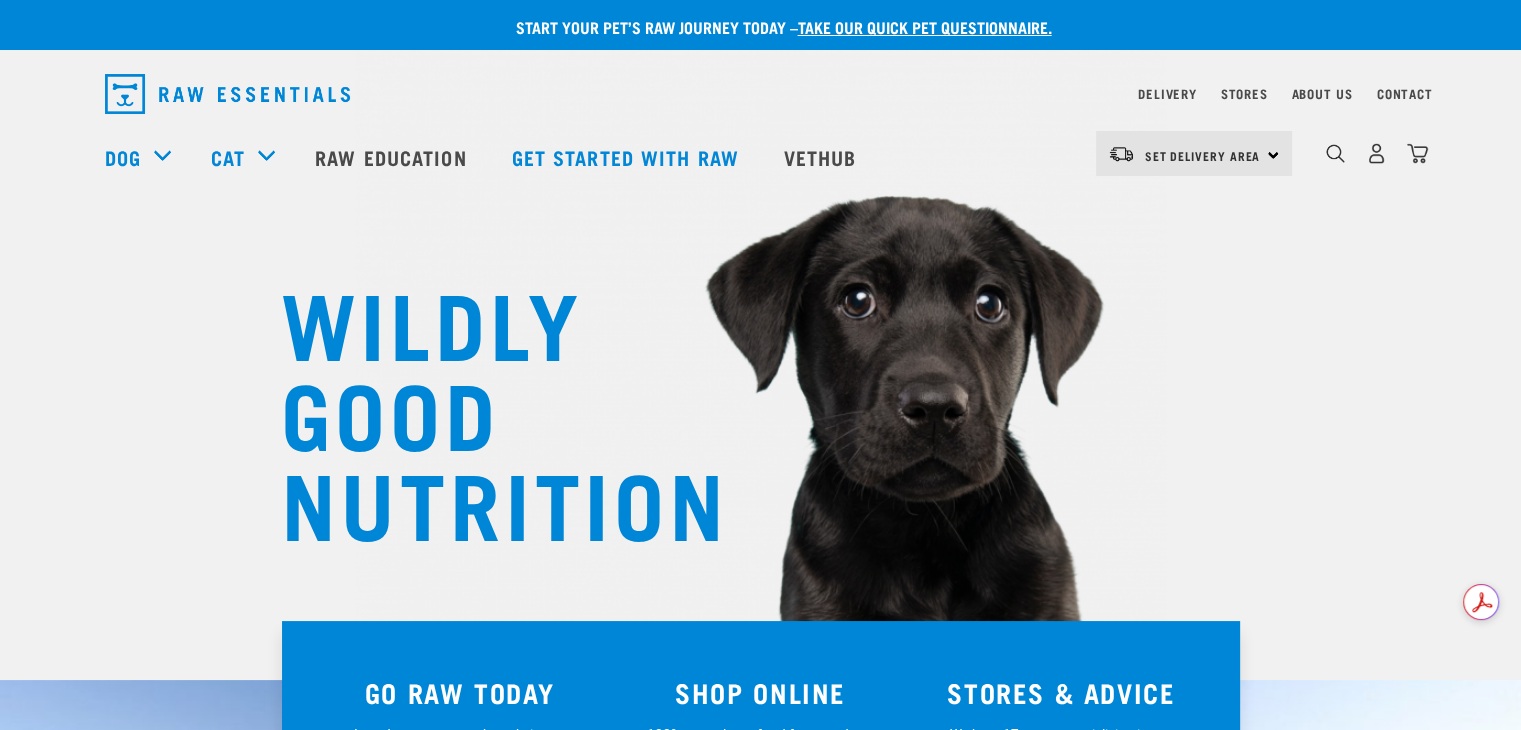 click on "Set Delivery Area
North Island
South Island" at bounding box center [1194, 153] 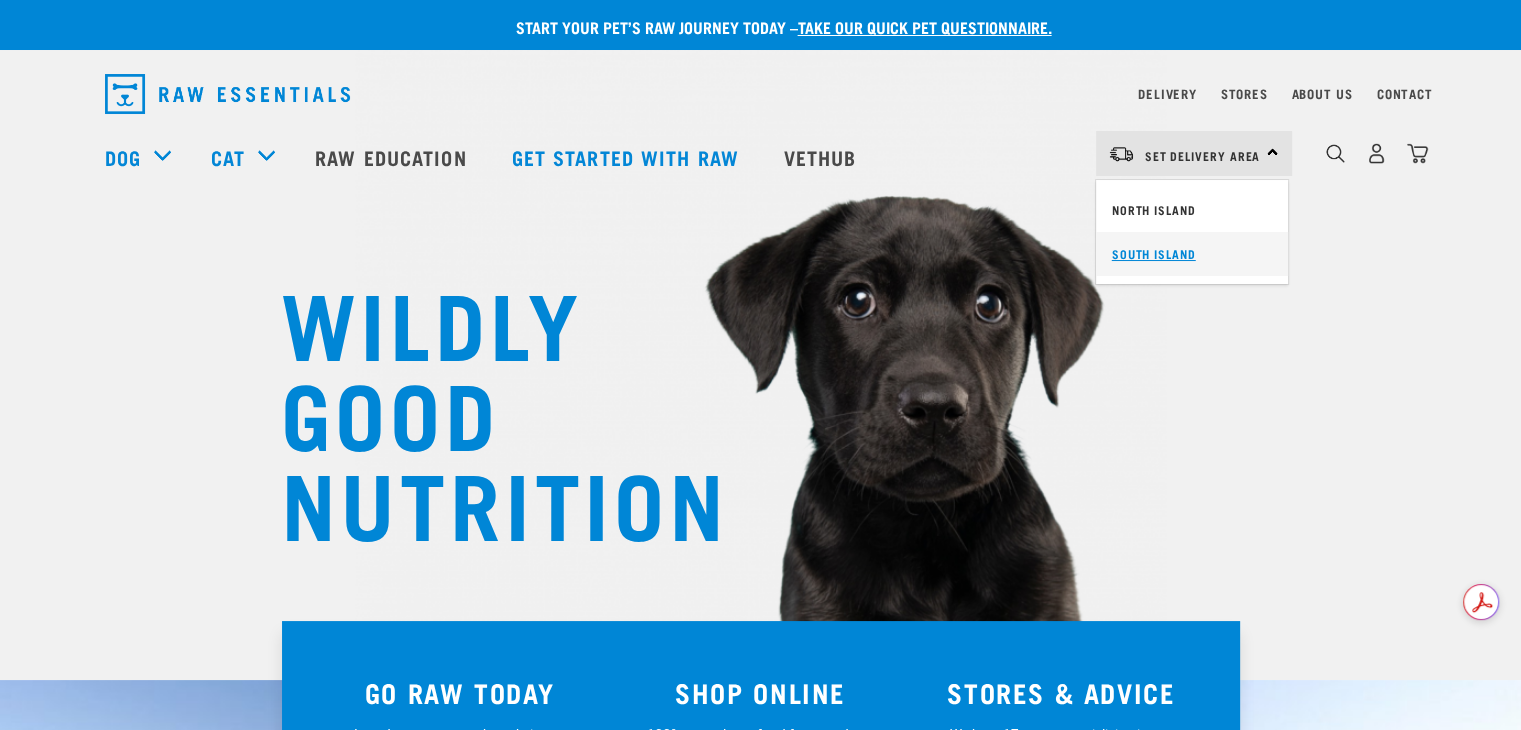 click on "South Island" at bounding box center (1192, 254) 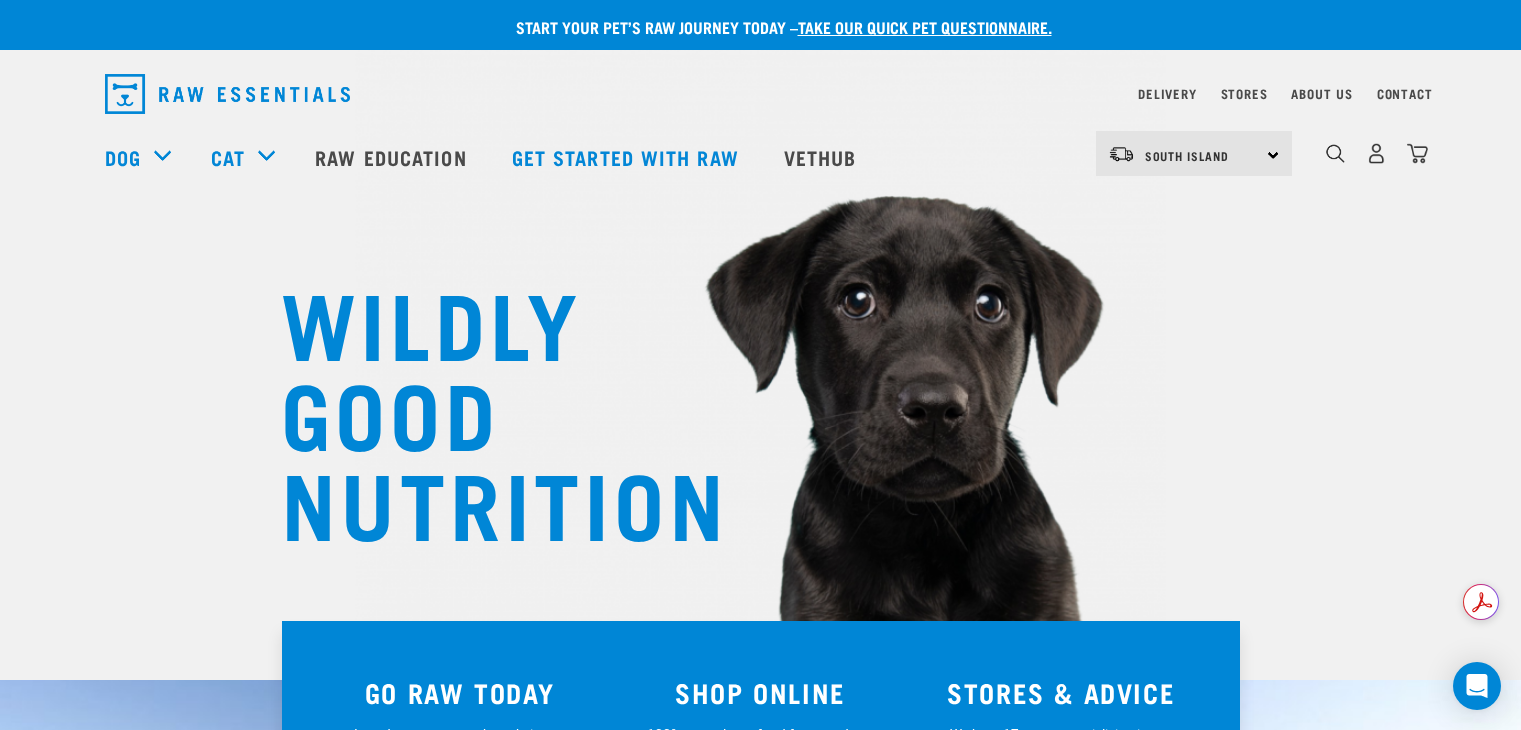 scroll, scrollTop: 0, scrollLeft: 0, axis: both 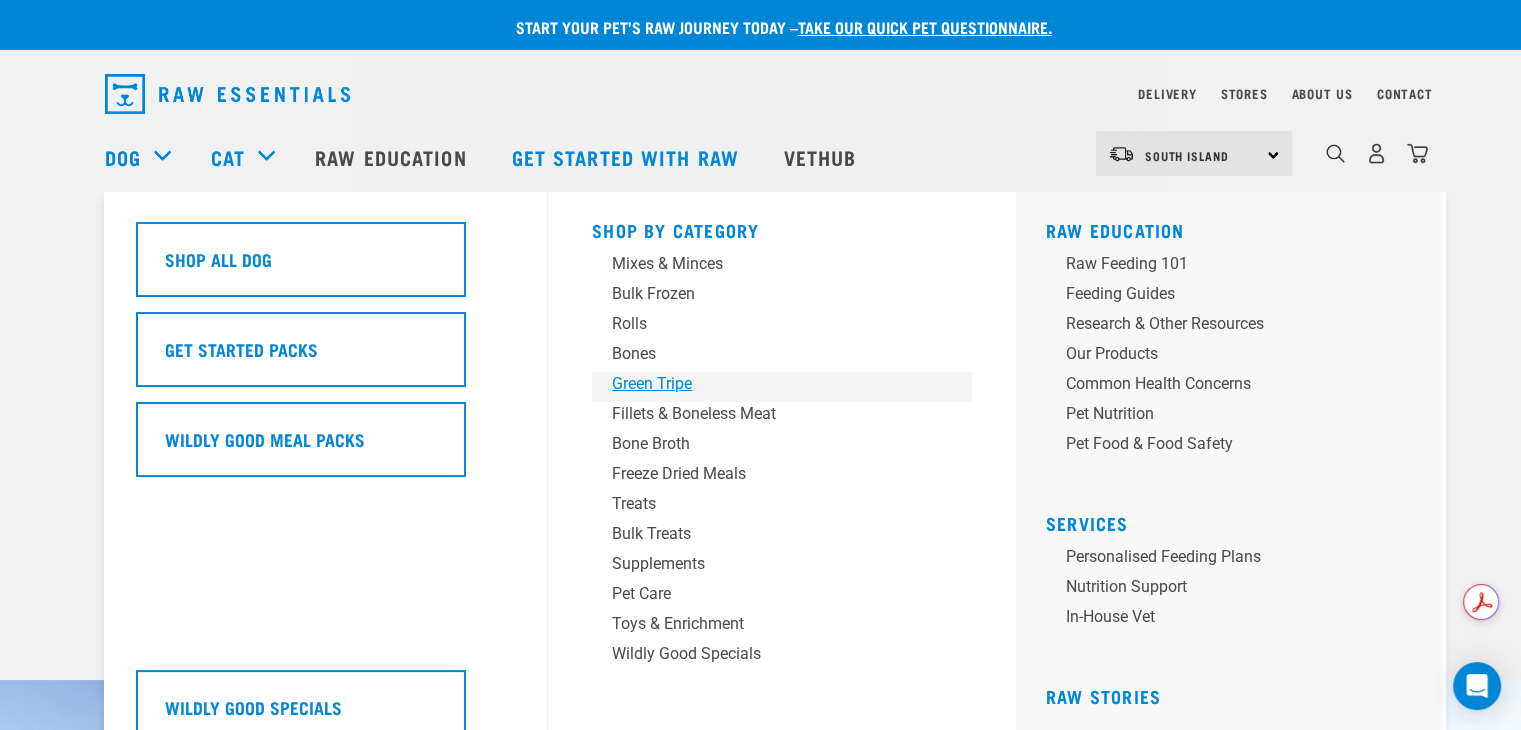 click on "Green Tripe" at bounding box center (768, 384) 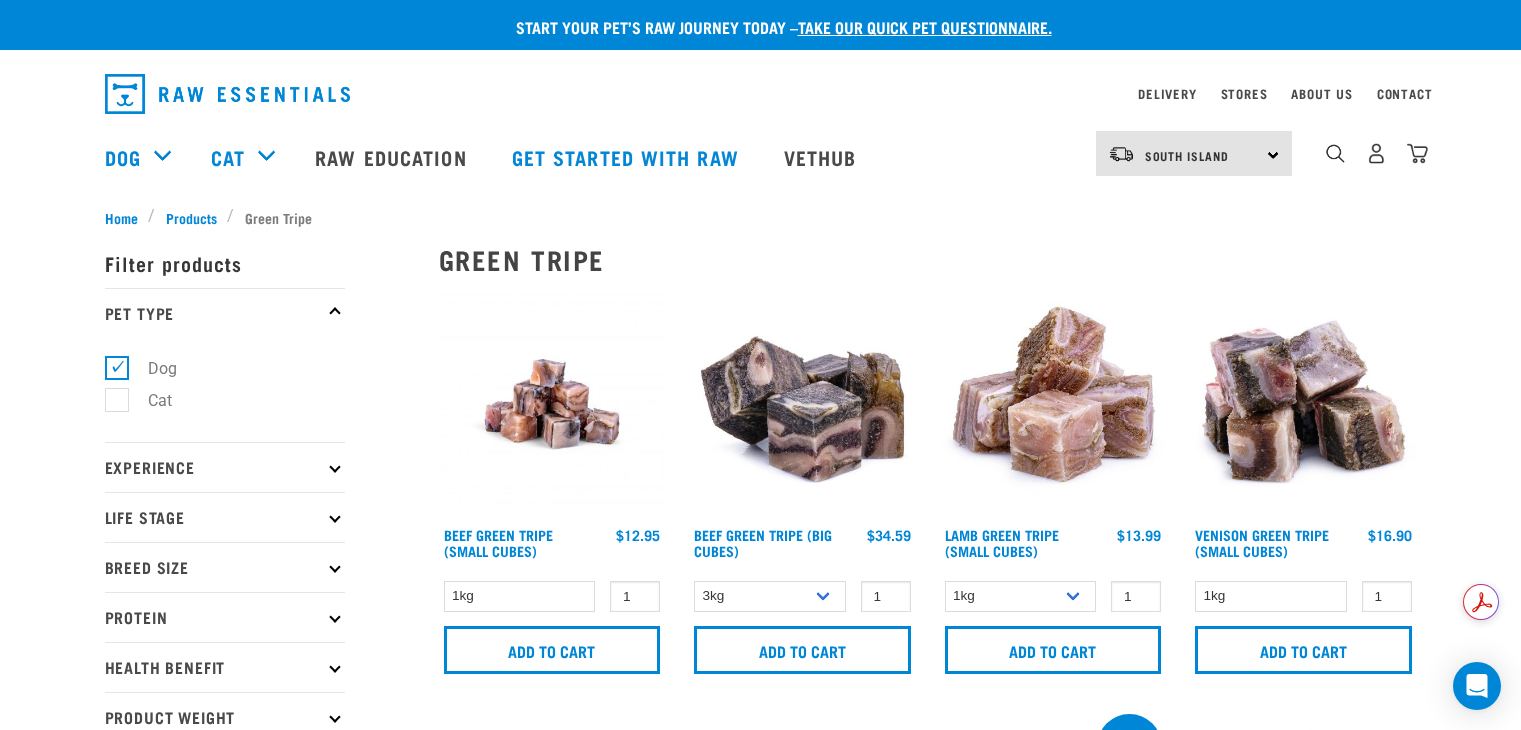 scroll, scrollTop: 0, scrollLeft: 0, axis: both 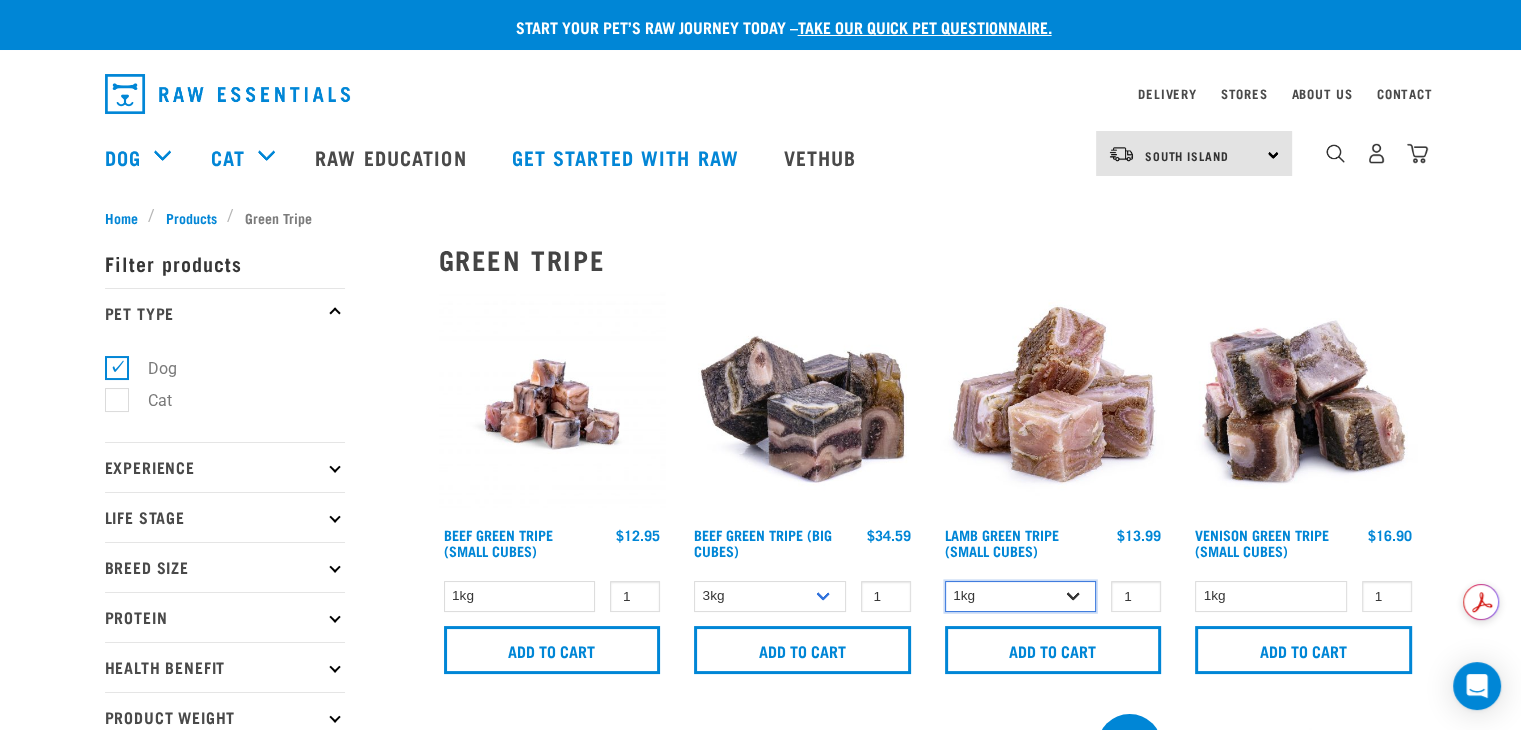 click on "1kg
3kg" at bounding box center [1021, 596] 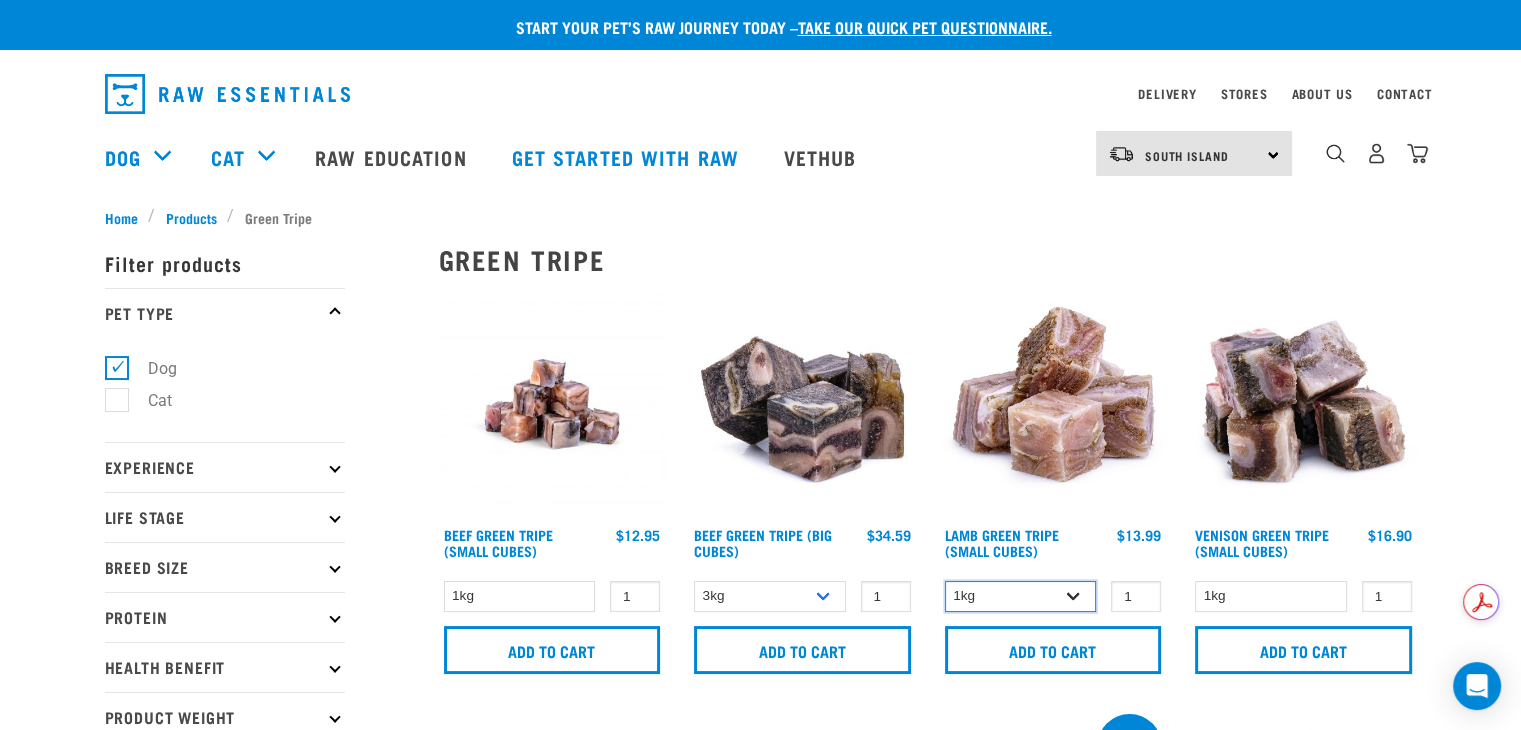 select on "344959" 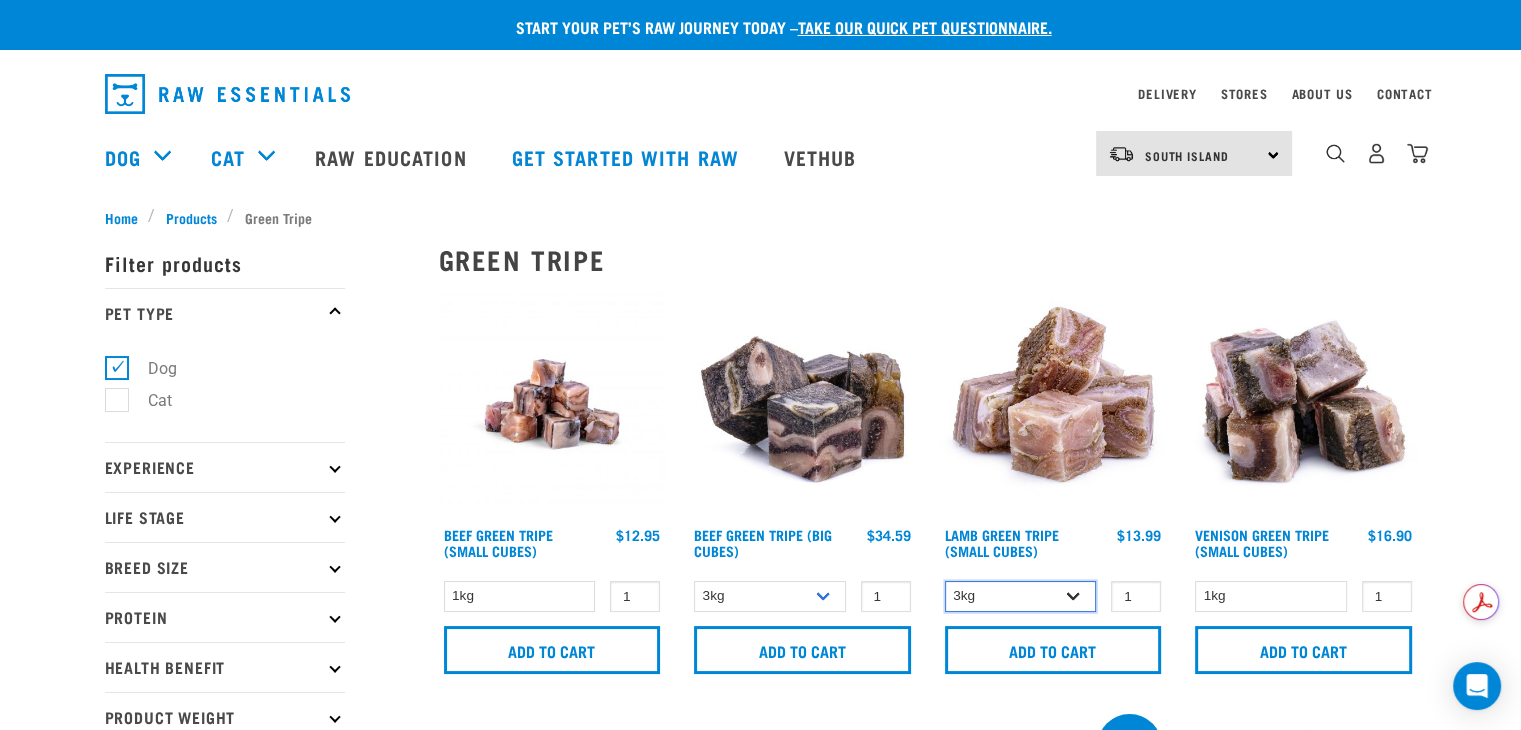 click on "1kg
3kg" at bounding box center (1021, 596) 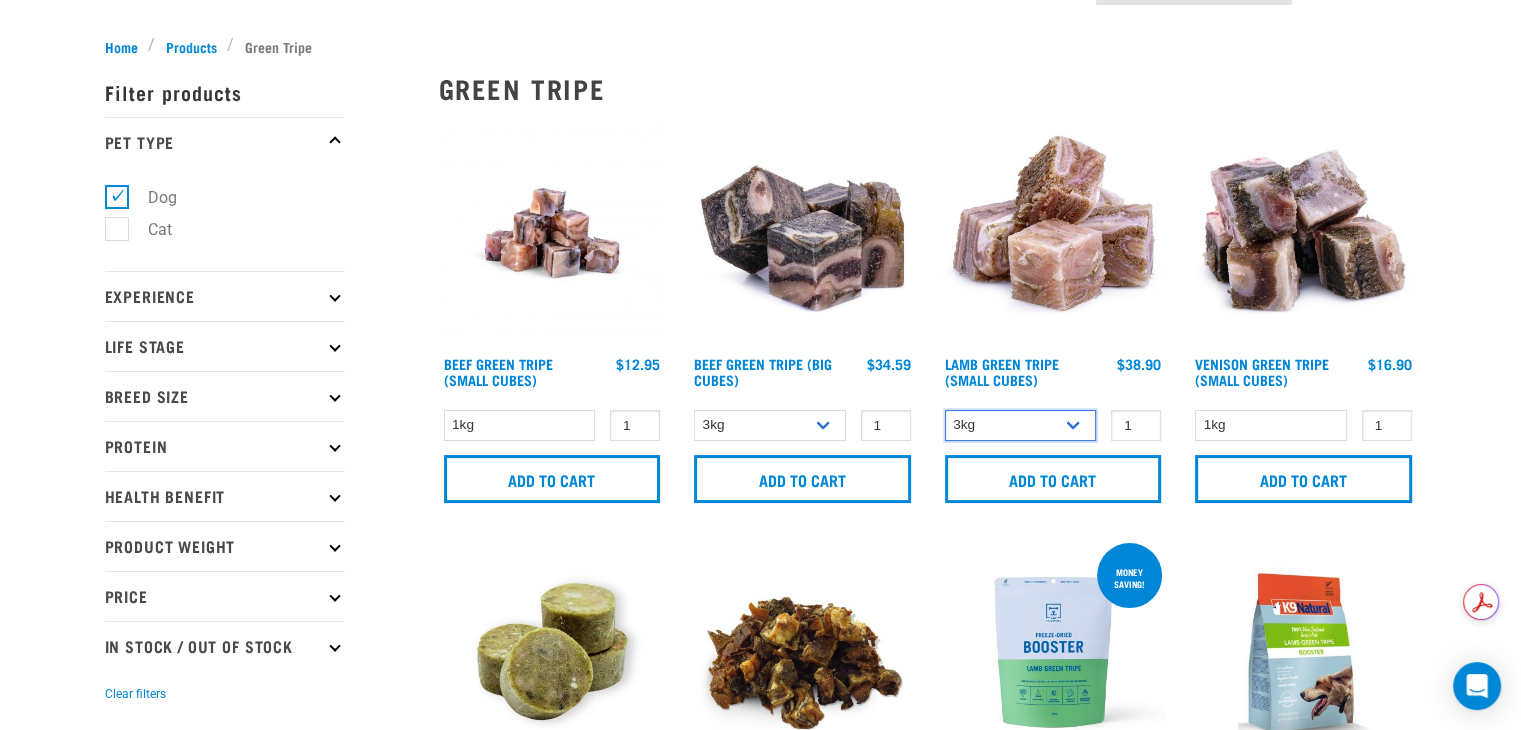 scroll, scrollTop: 0, scrollLeft: 0, axis: both 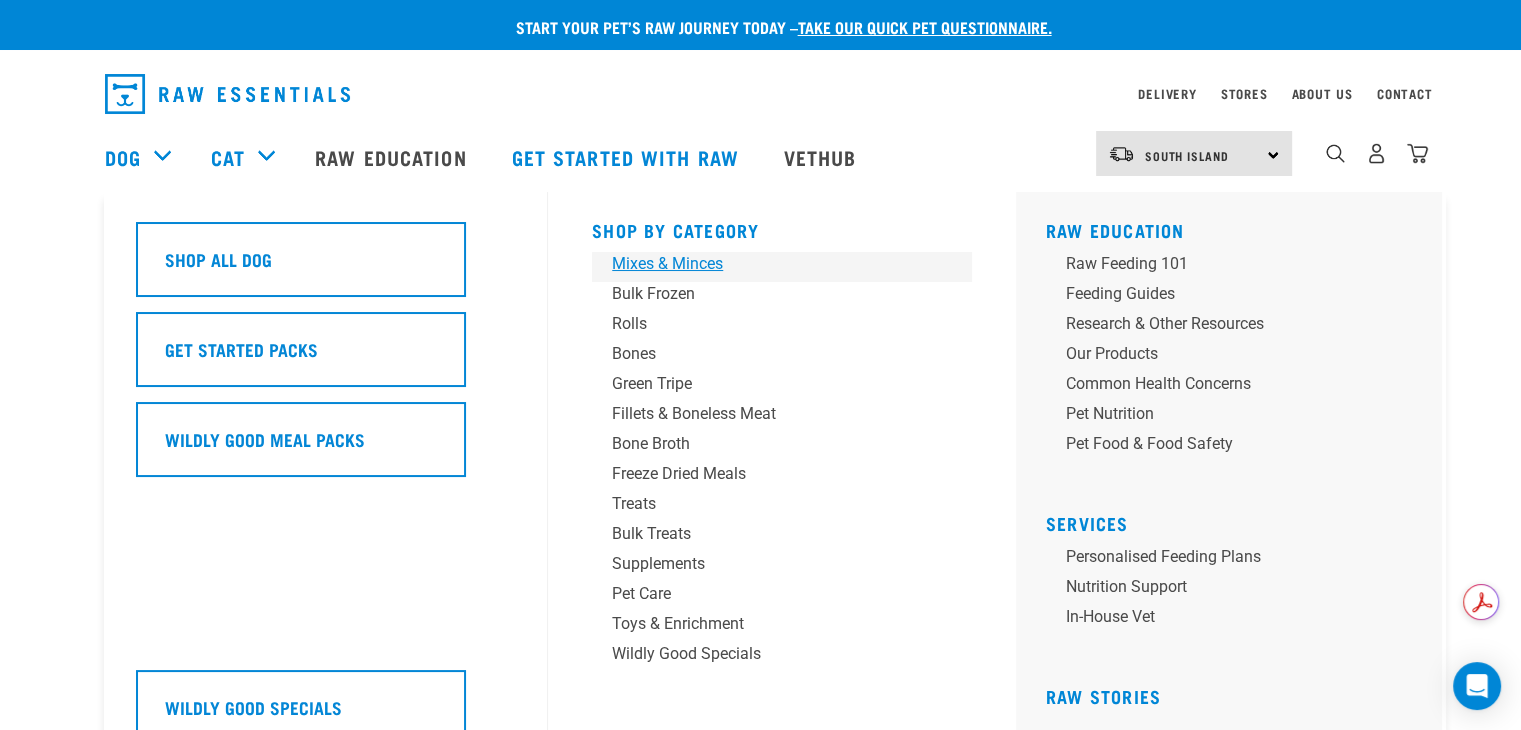 click on "Mixes & Minces" at bounding box center [768, 264] 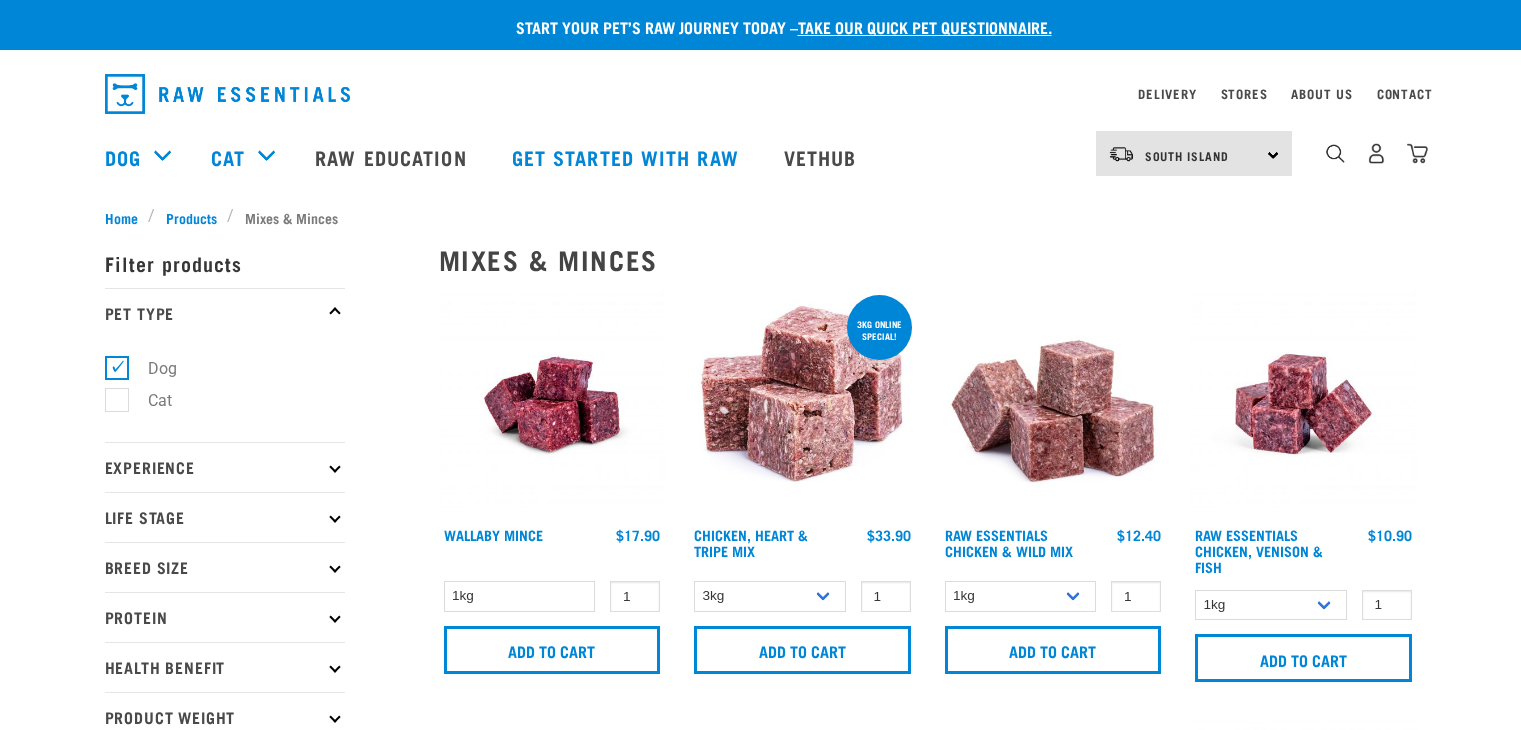 scroll, scrollTop: 0, scrollLeft: 0, axis: both 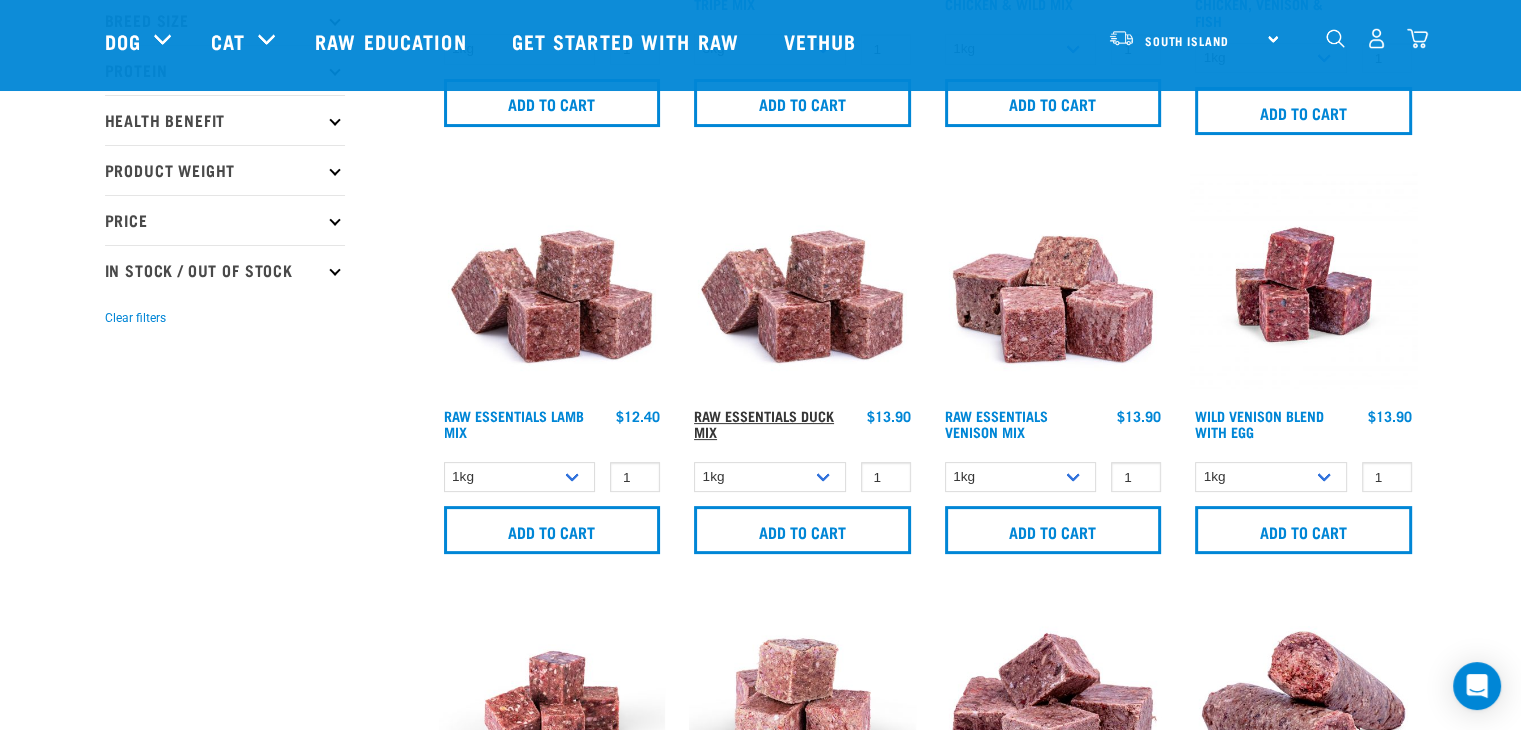 click on "Raw Essentials Duck Mix" at bounding box center [764, 423] 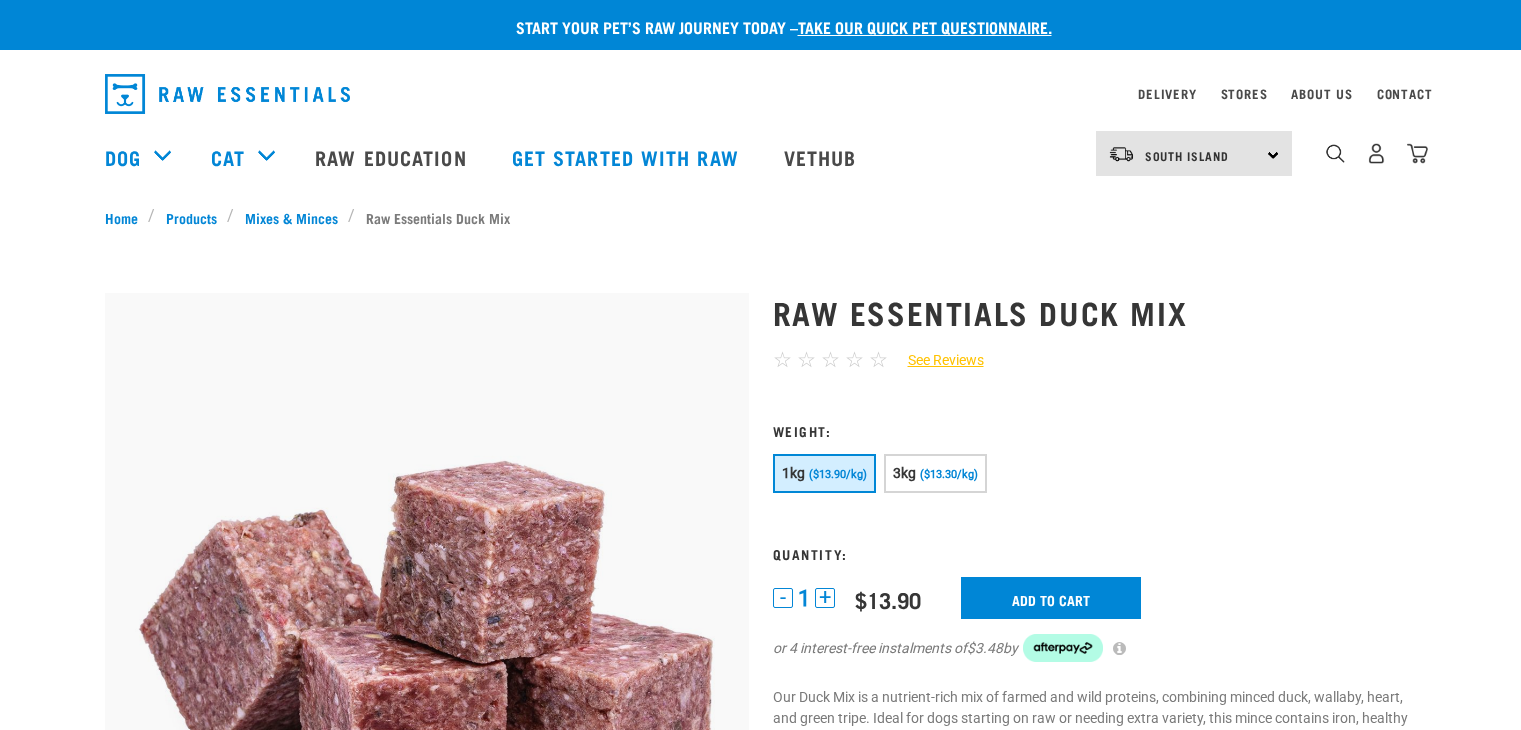 scroll, scrollTop: 0, scrollLeft: 0, axis: both 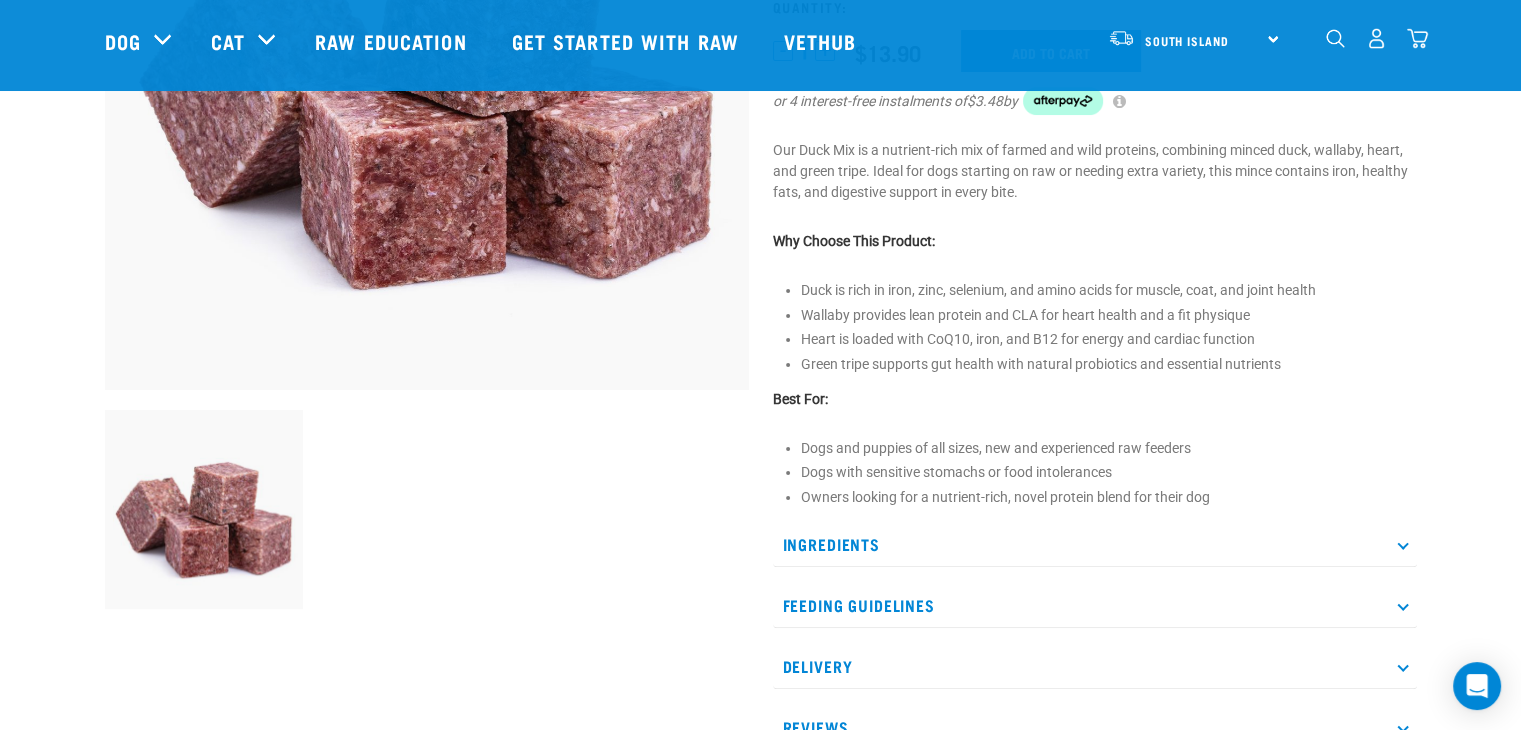 click at bounding box center (1402, 543) 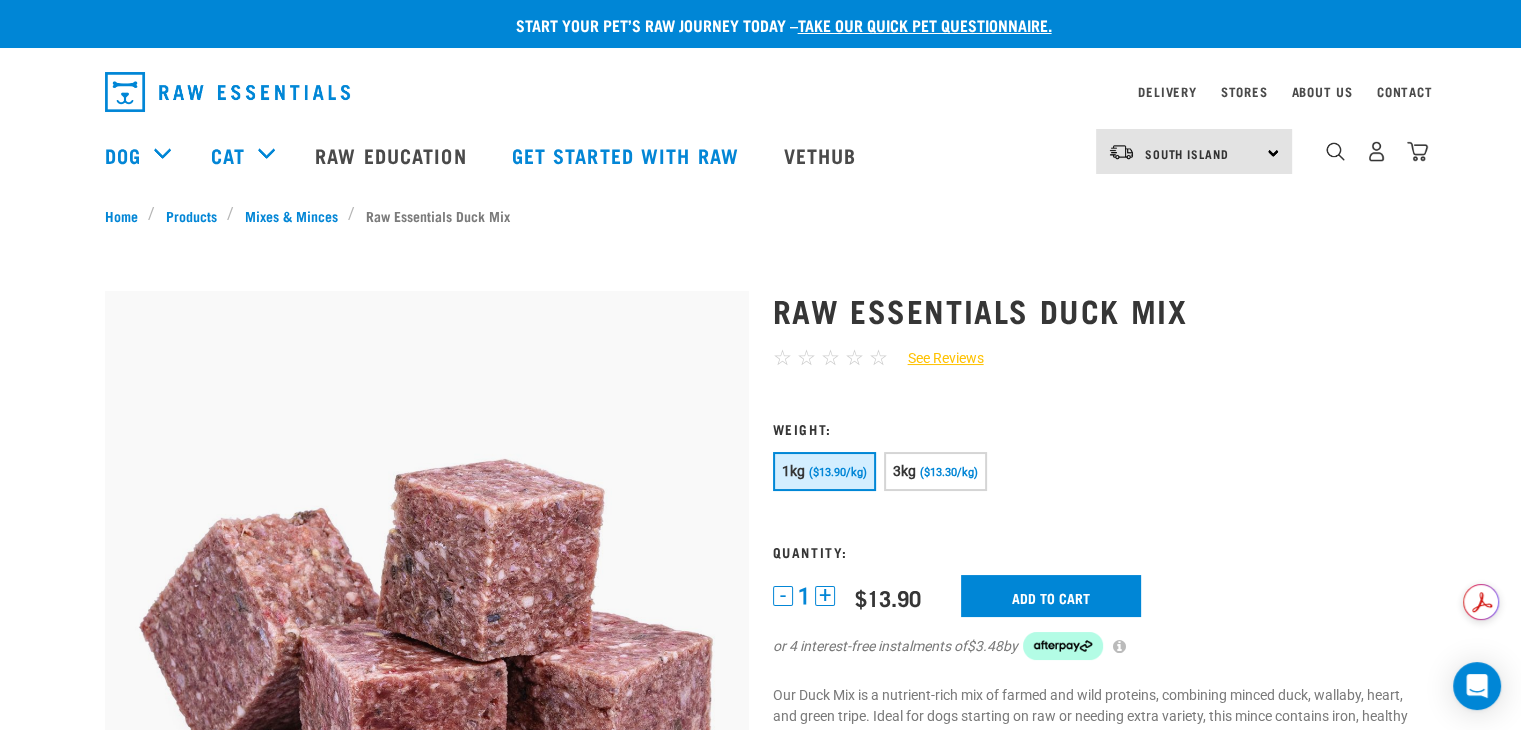 scroll, scrollTop: 0, scrollLeft: 0, axis: both 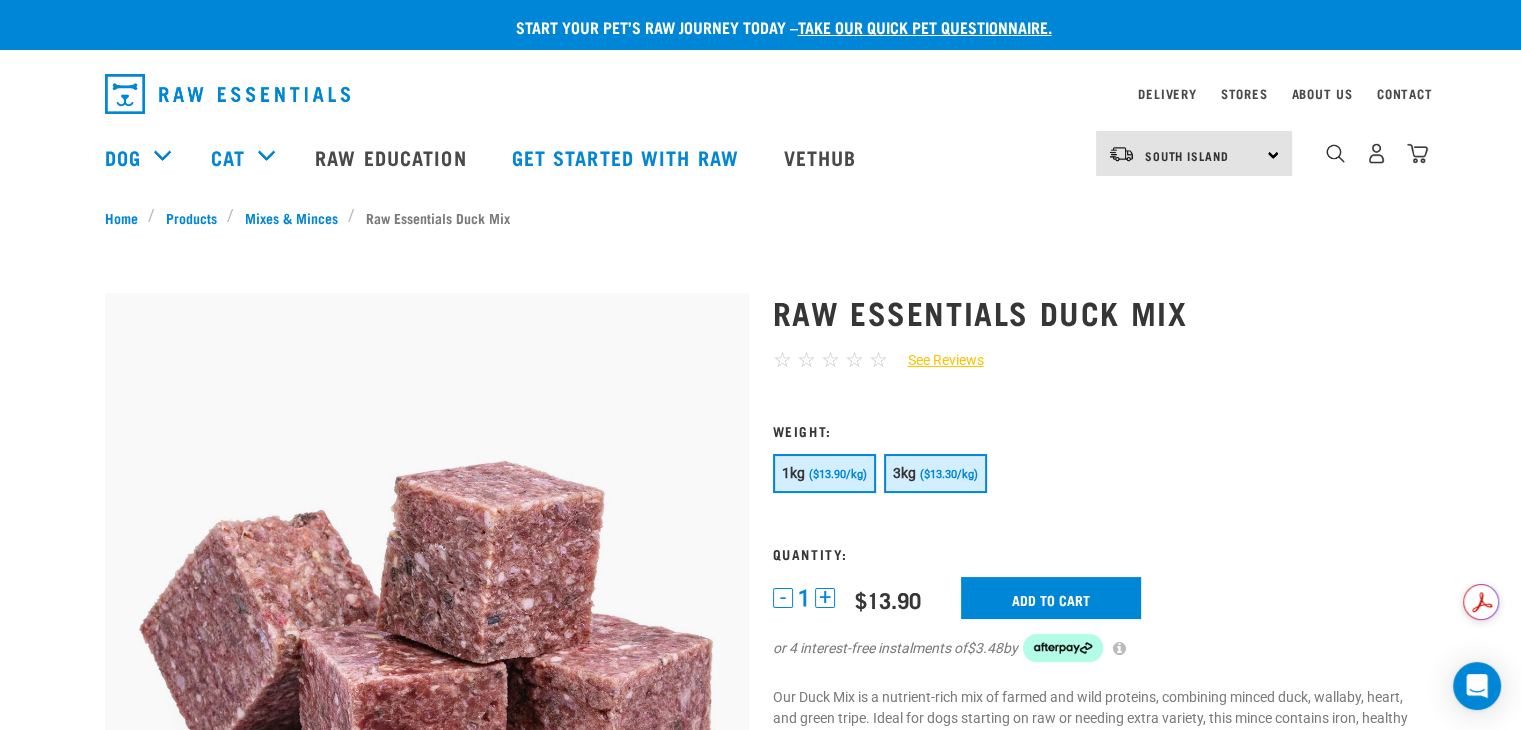 click on "($13.30/kg)" at bounding box center [949, 474] 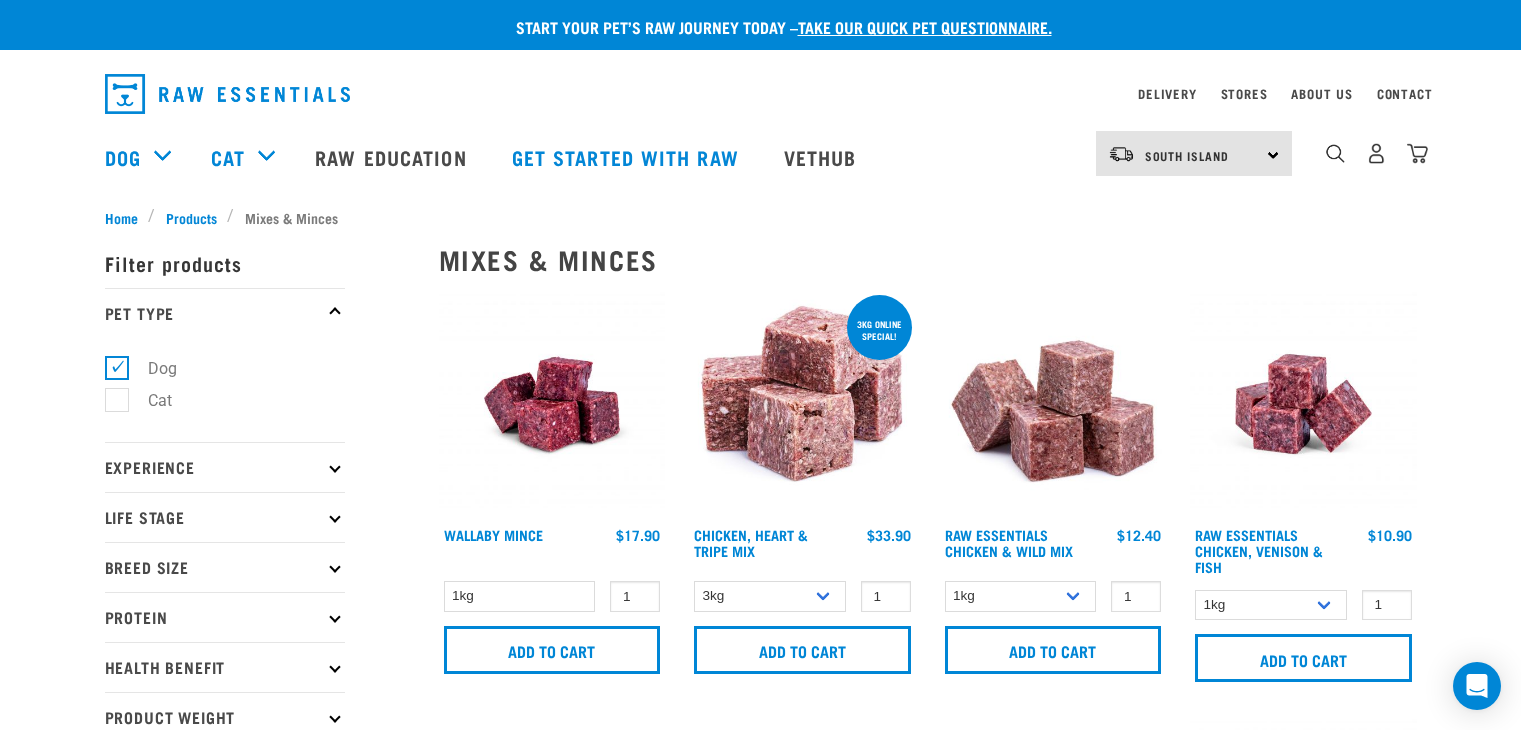 scroll, scrollTop: 531, scrollLeft: 0, axis: vertical 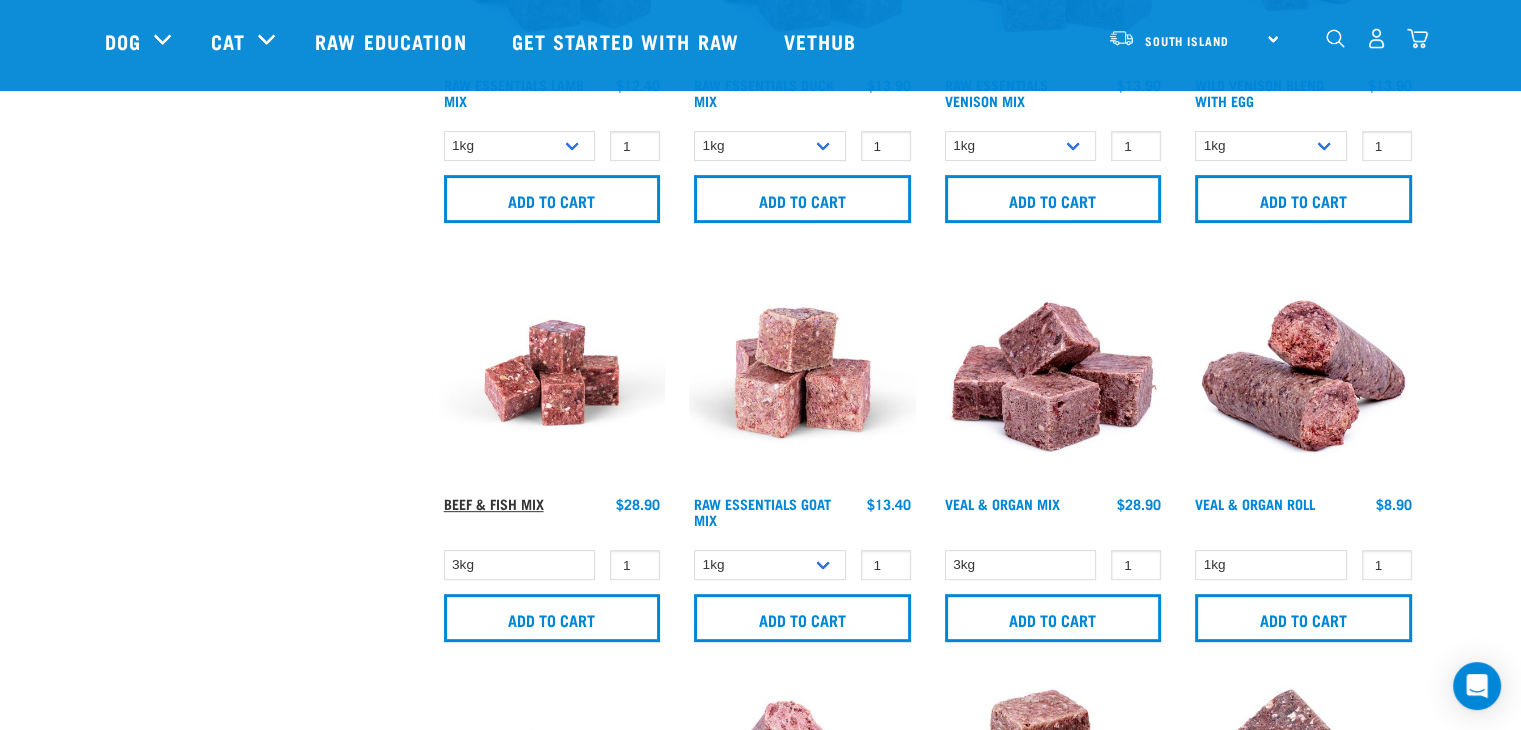 click on "Beef & Fish Mix" at bounding box center [494, 503] 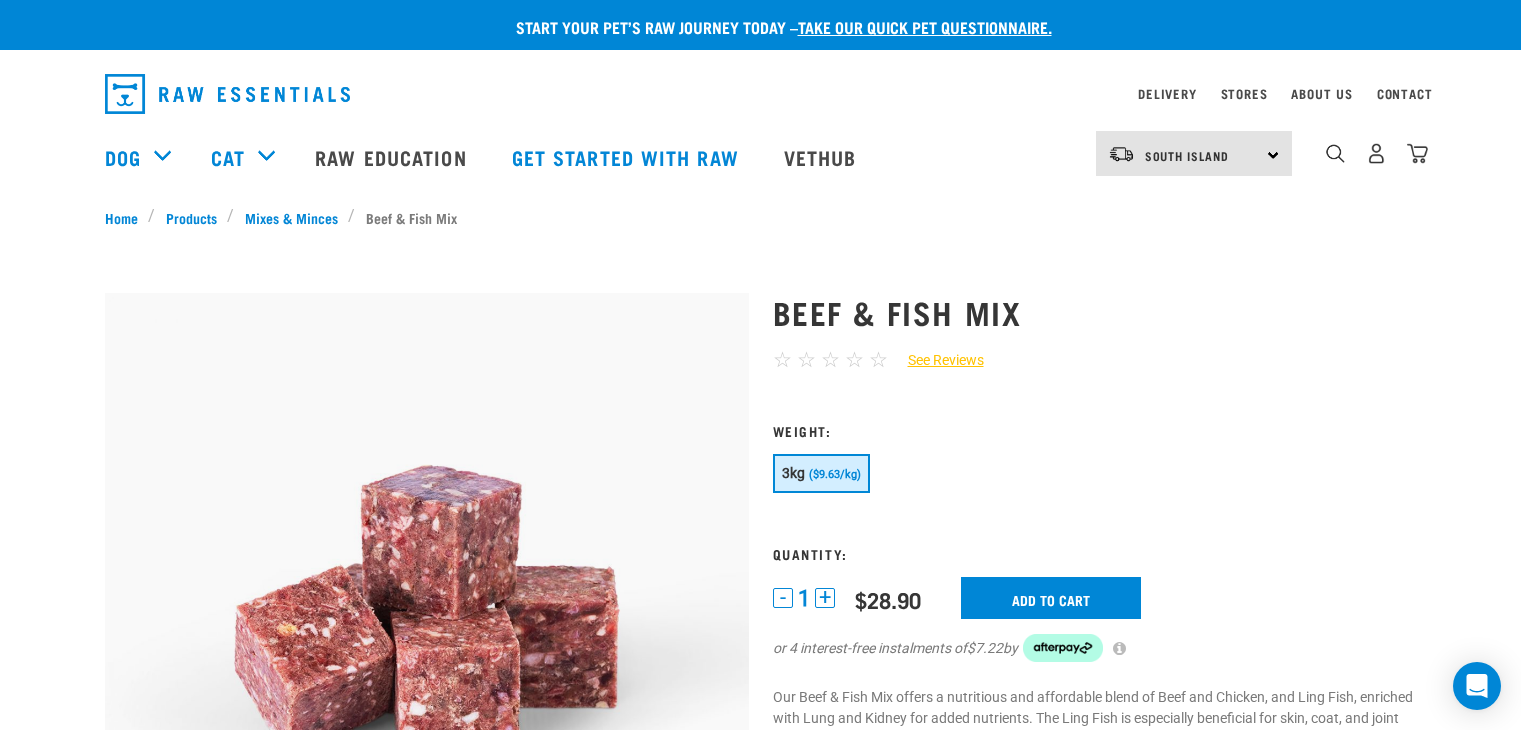 scroll, scrollTop: 0, scrollLeft: 0, axis: both 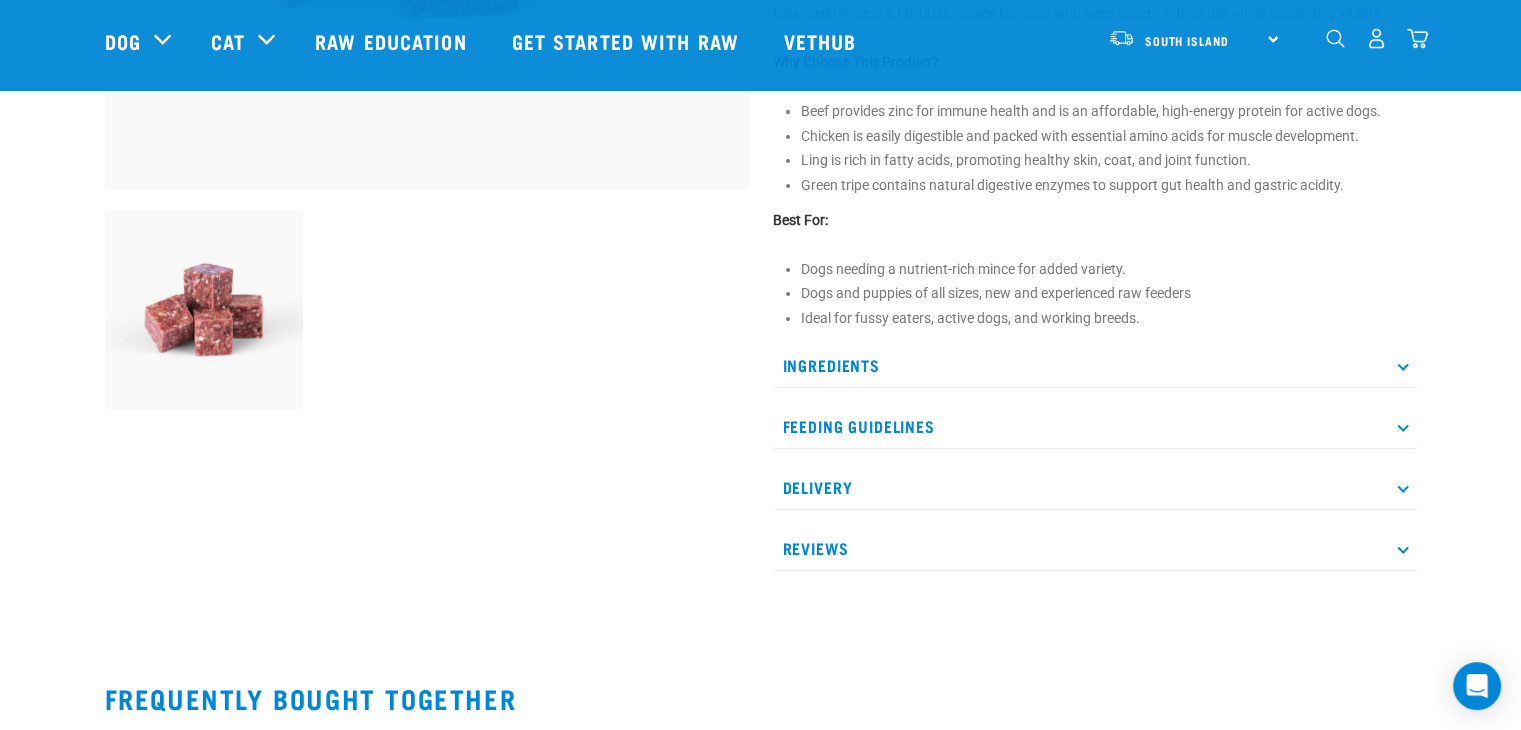 click on "Ingredients" at bounding box center [1095, 365] 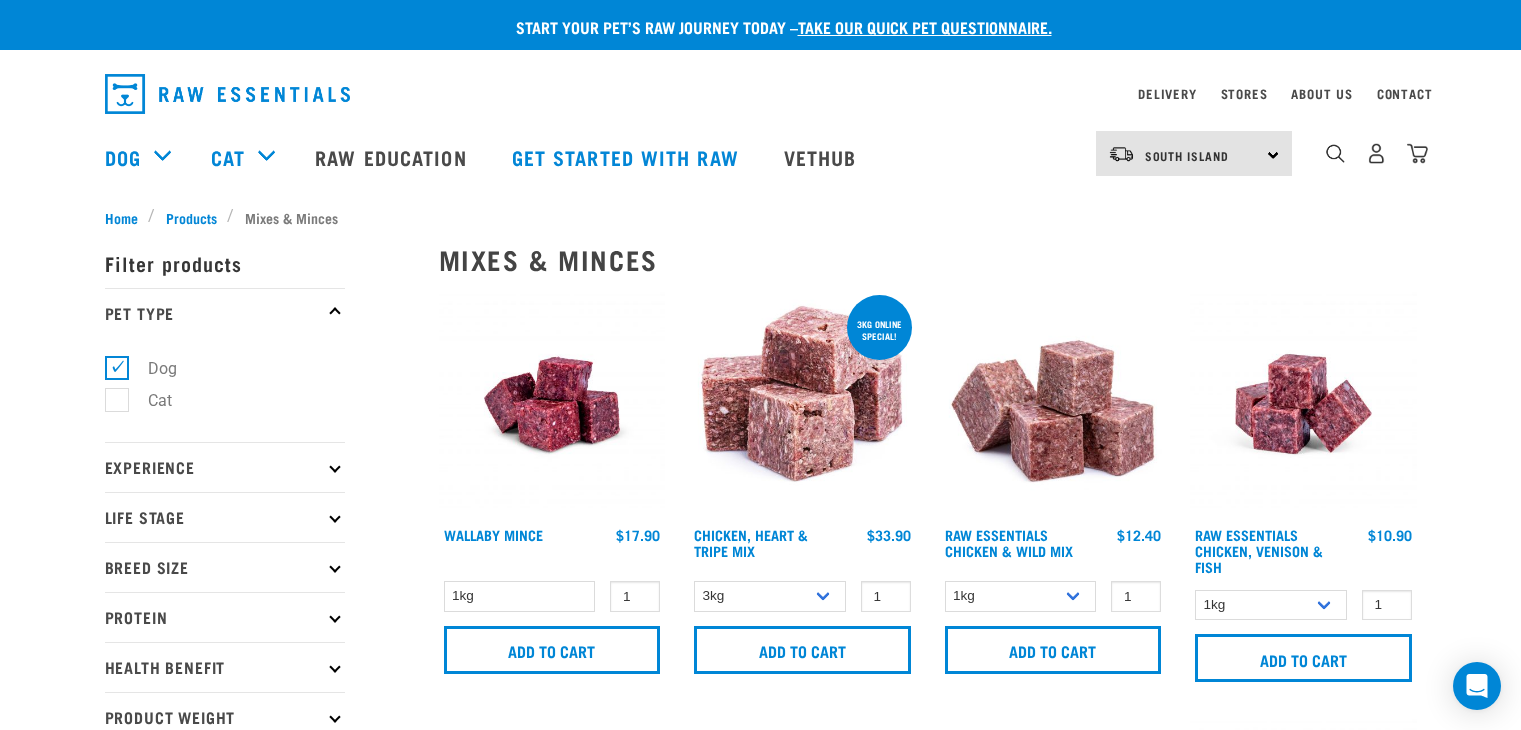 scroll, scrollTop: 878, scrollLeft: 0, axis: vertical 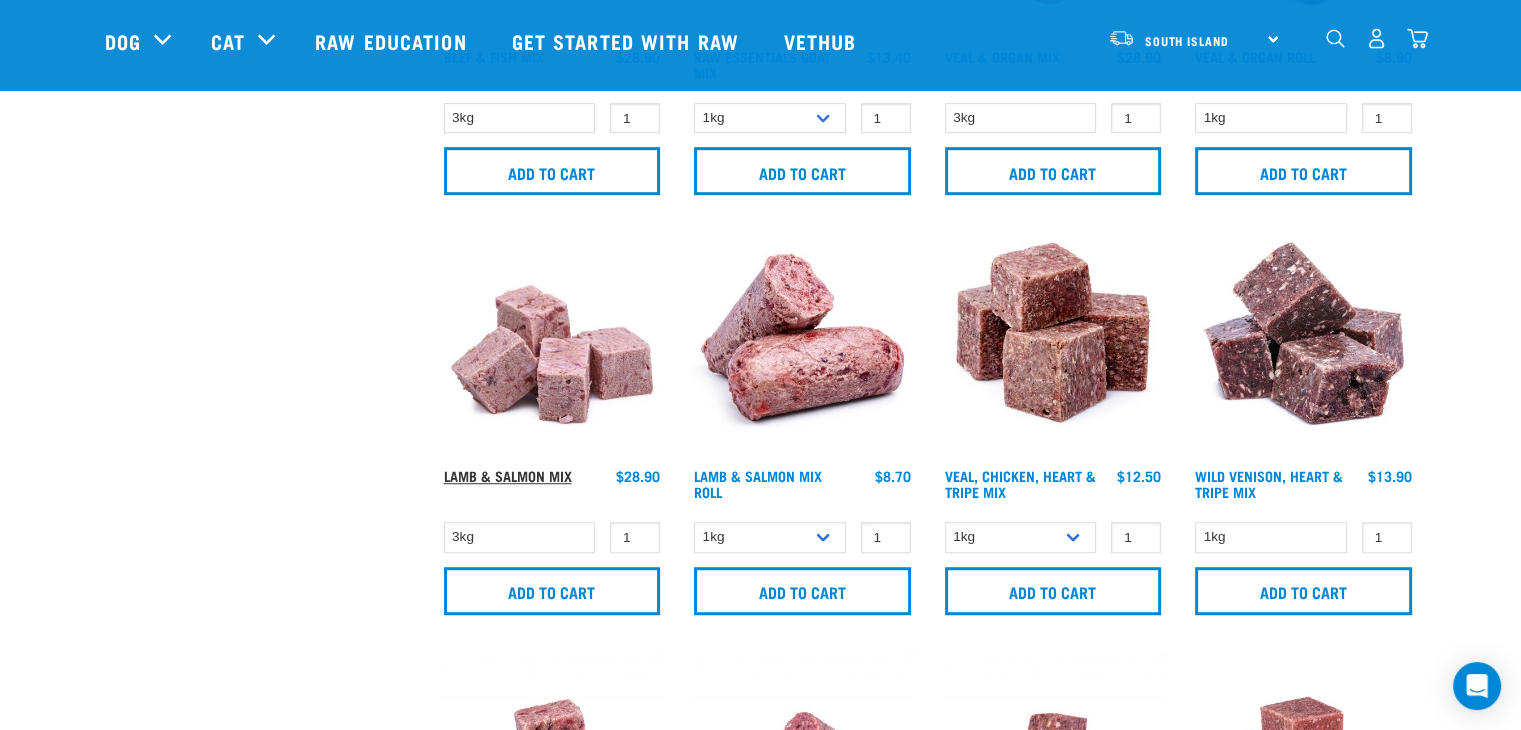 click on "Lamb & Salmon Mix" at bounding box center (508, 475) 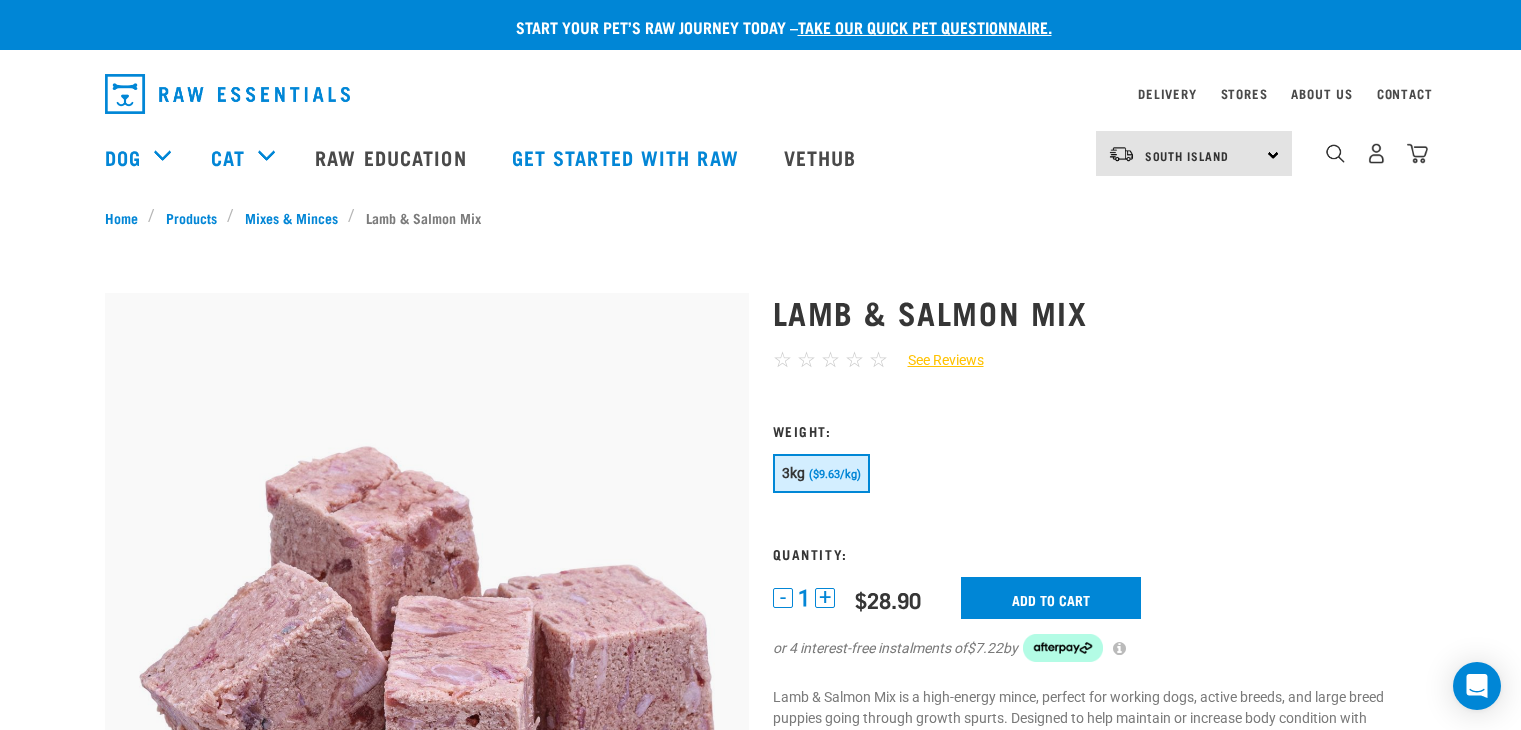 scroll, scrollTop: 0, scrollLeft: 0, axis: both 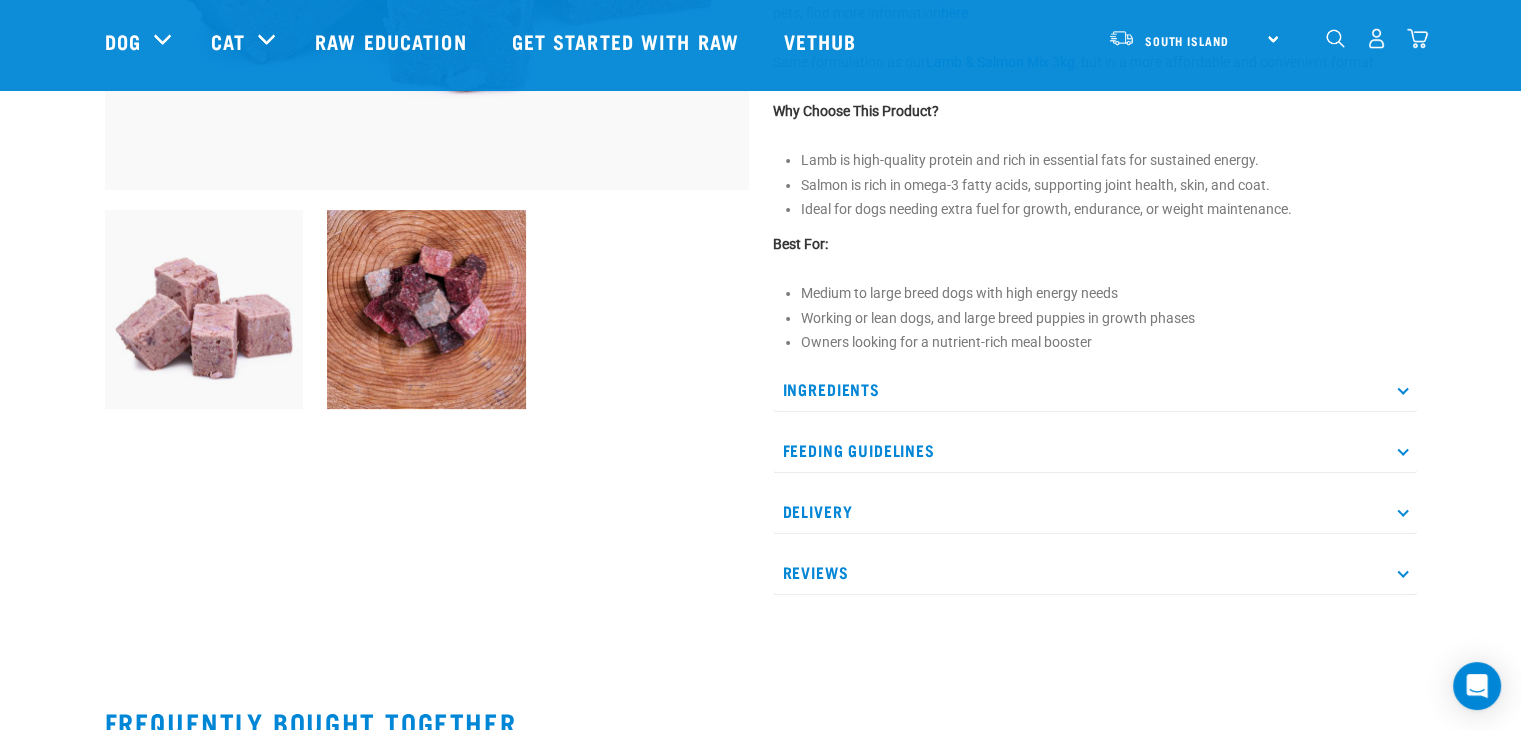 click on "Ingredients" at bounding box center (1095, 389) 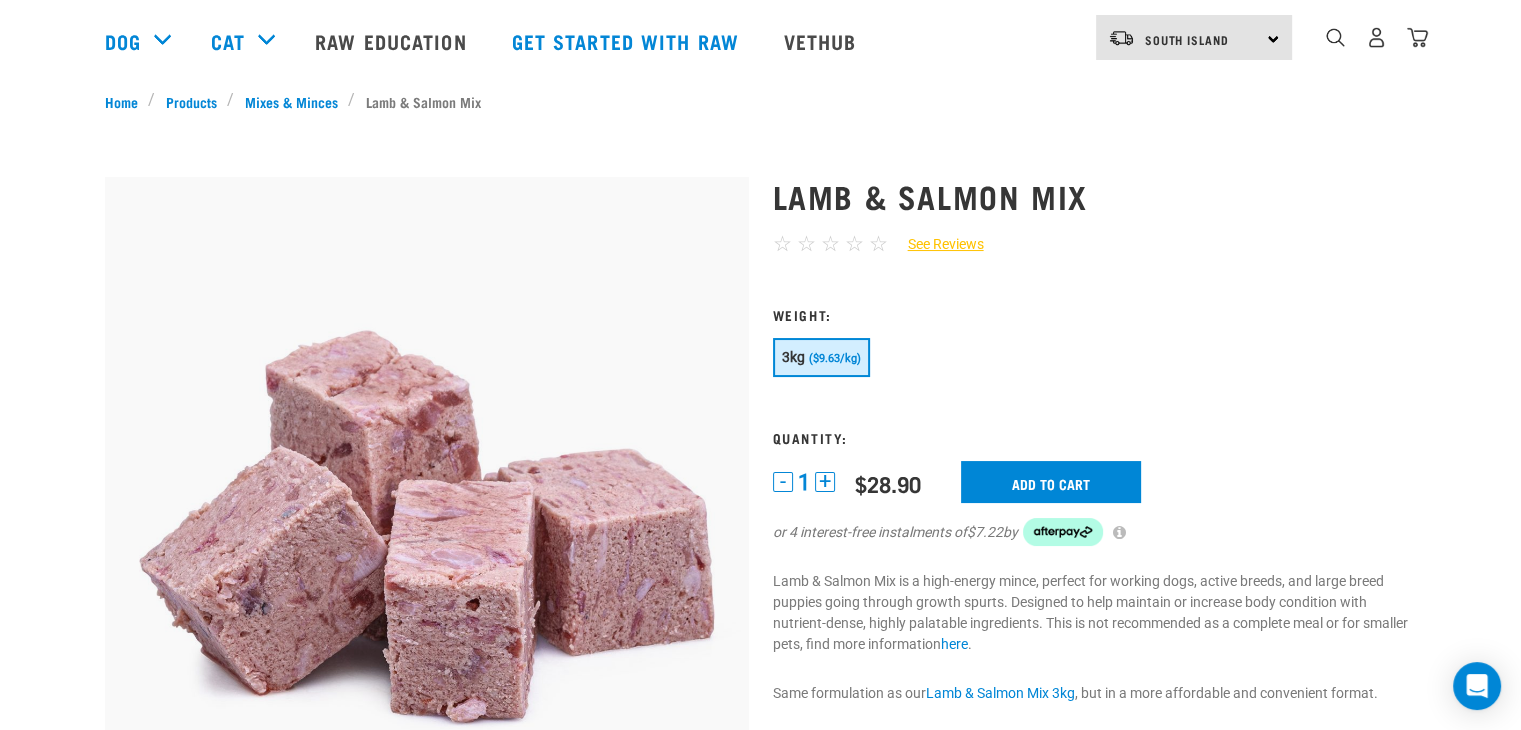 scroll, scrollTop: 0, scrollLeft: 0, axis: both 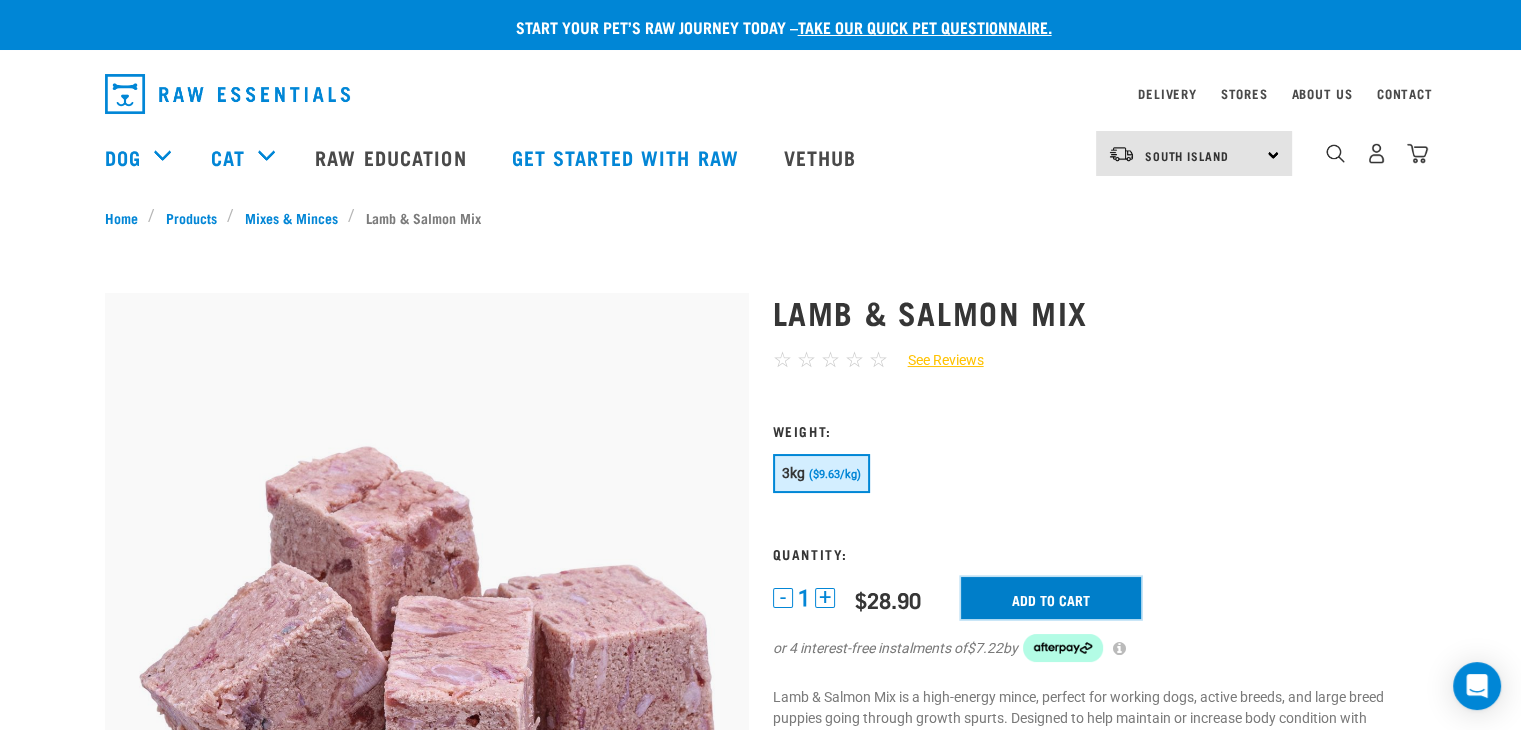 click on "Add to cart" at bounding box center [1051, 598] 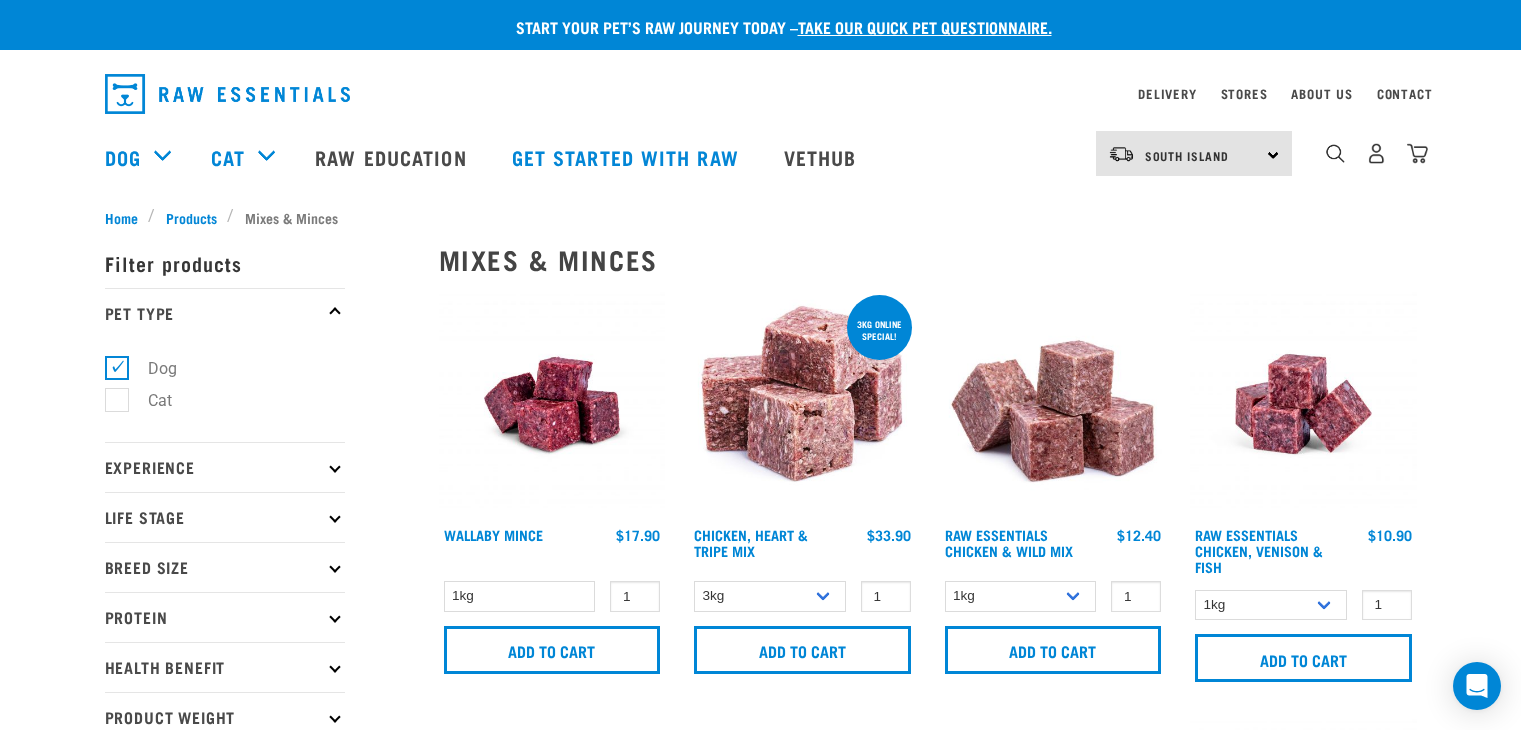 scroll, scrollTop: 1325, scrollLeft: 0, axis: vertical 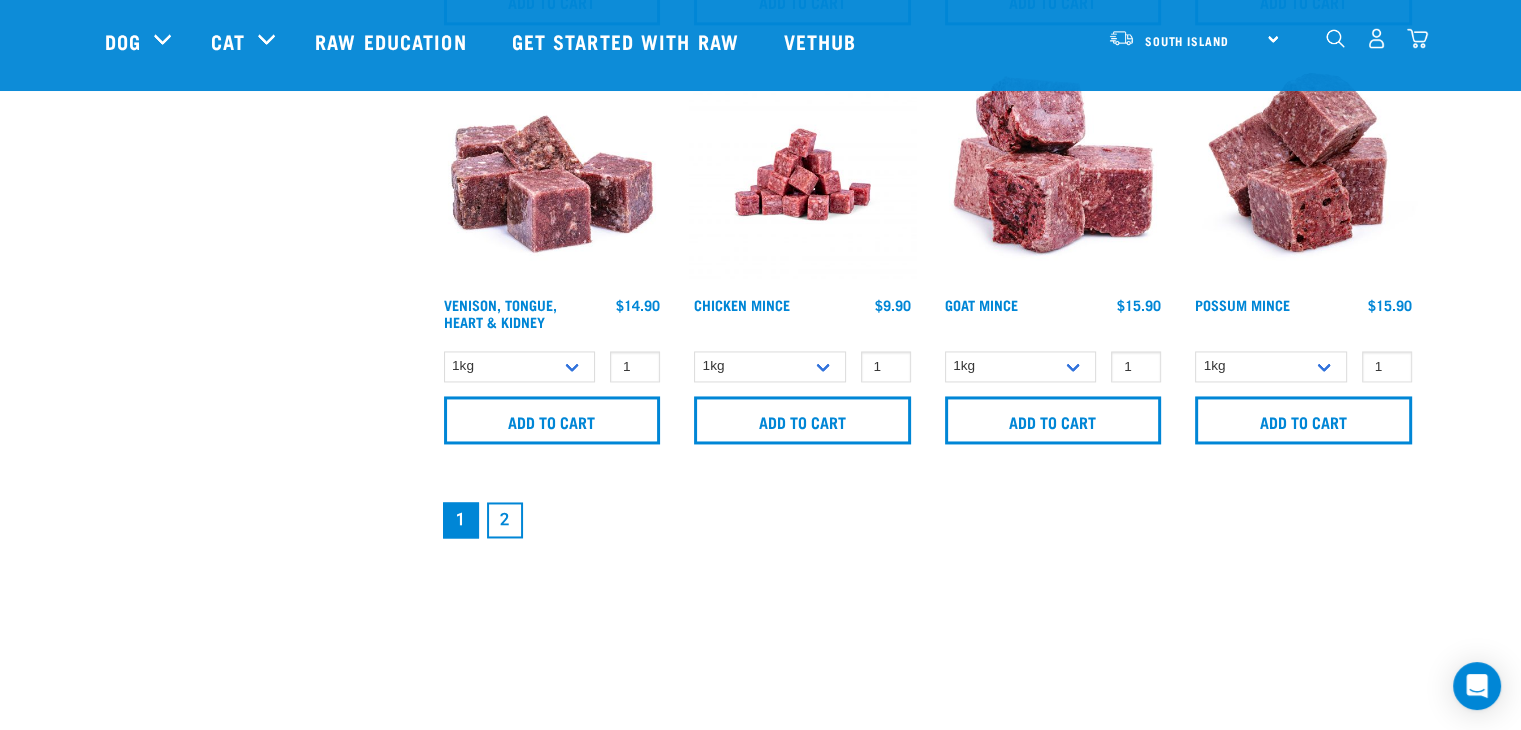 click on "2" at bounding box center (505, 520) 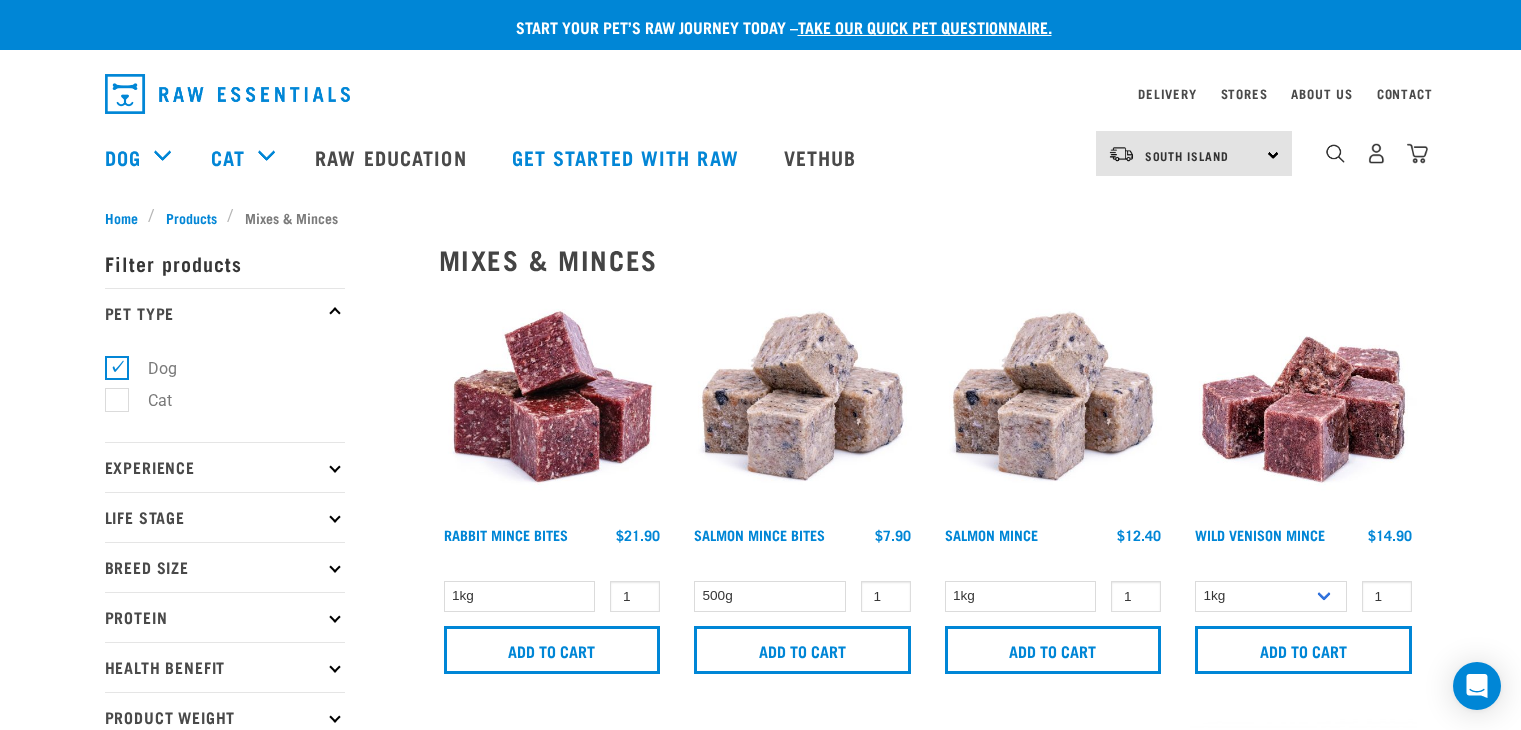scroll, scrollTop: 0, scrollLeft: 0, axis: both 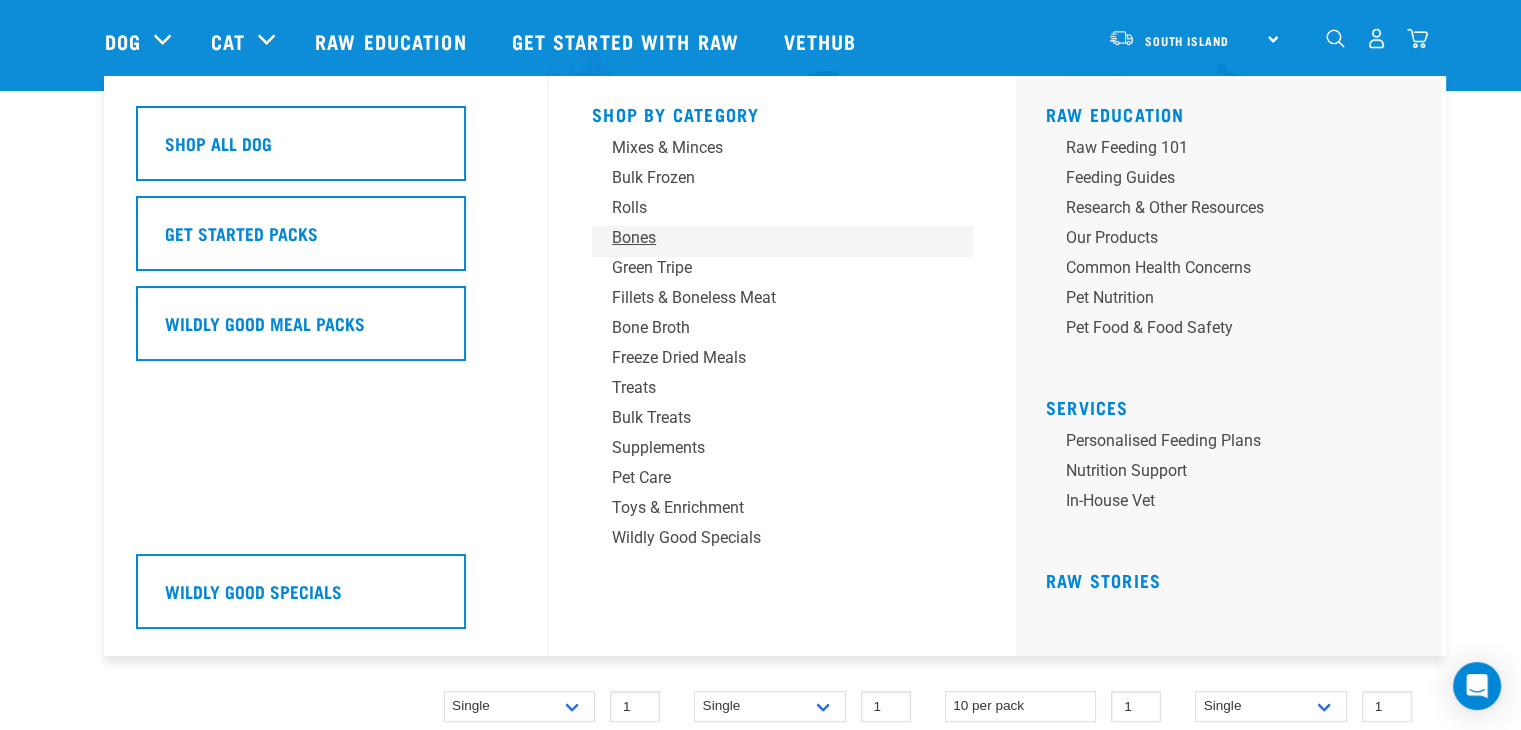click on "Bones" at bounding box center [768, 238] 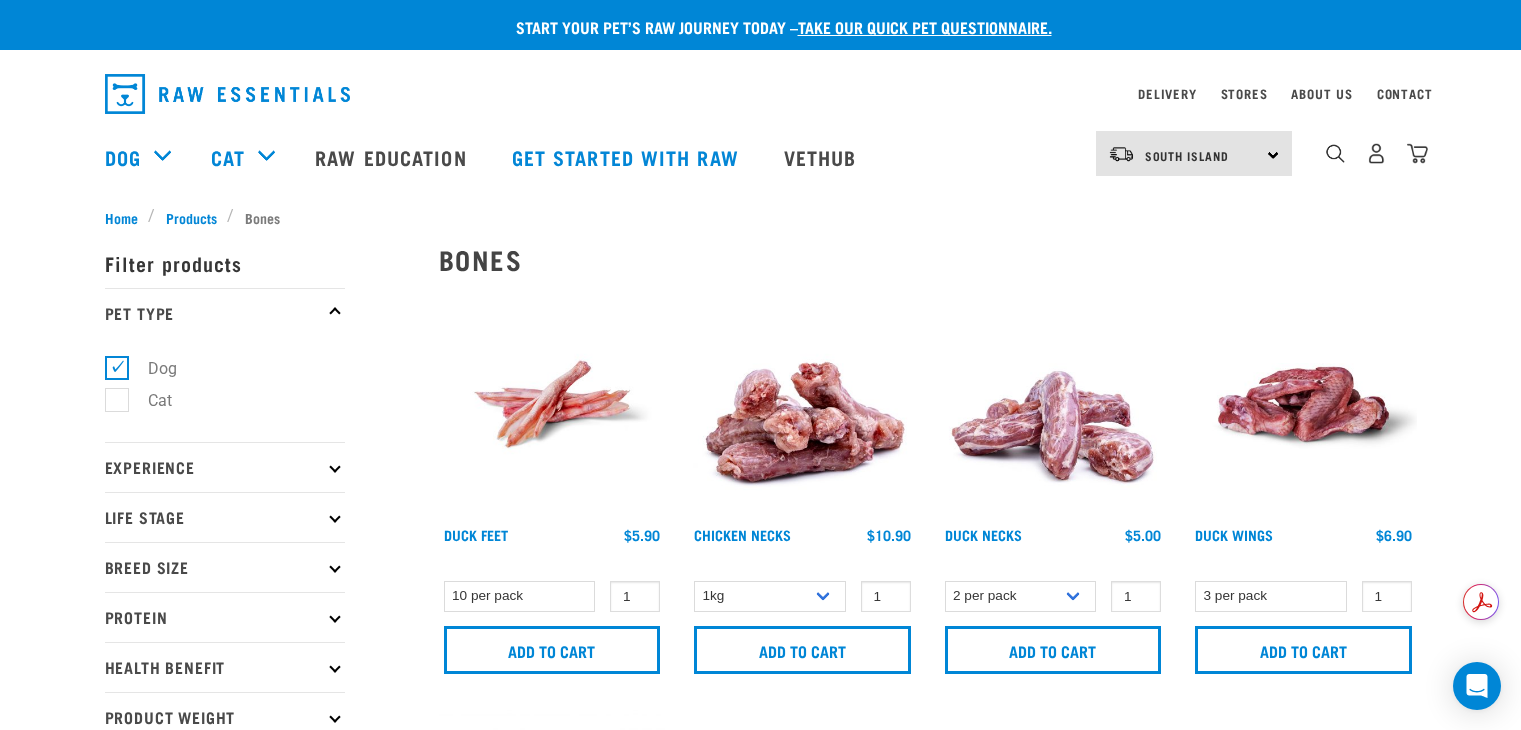 scroll, scrollTop: 0, scrollLeft: 0, axis: both 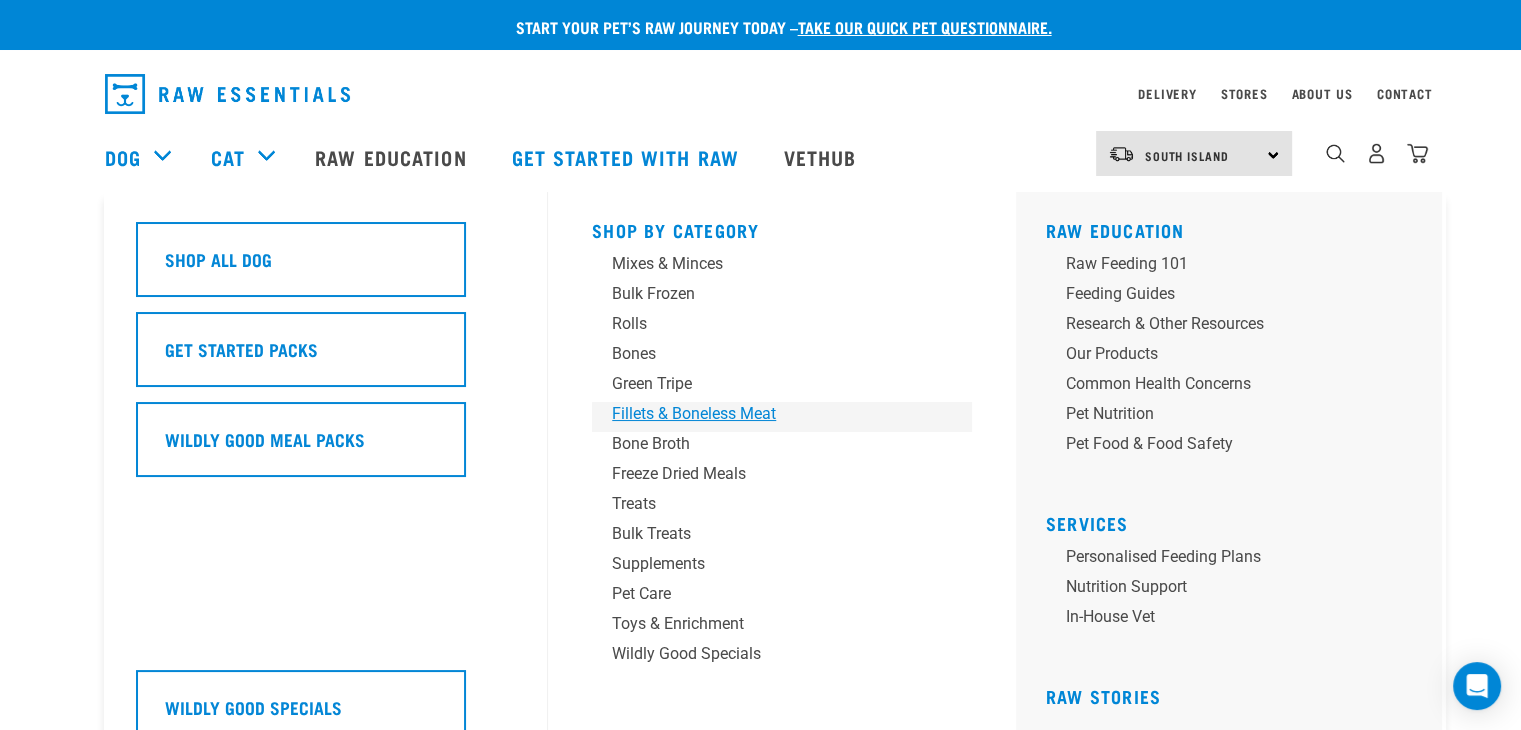 click on "Fillets & Boneless Meat" at bounding box center [768, 414] 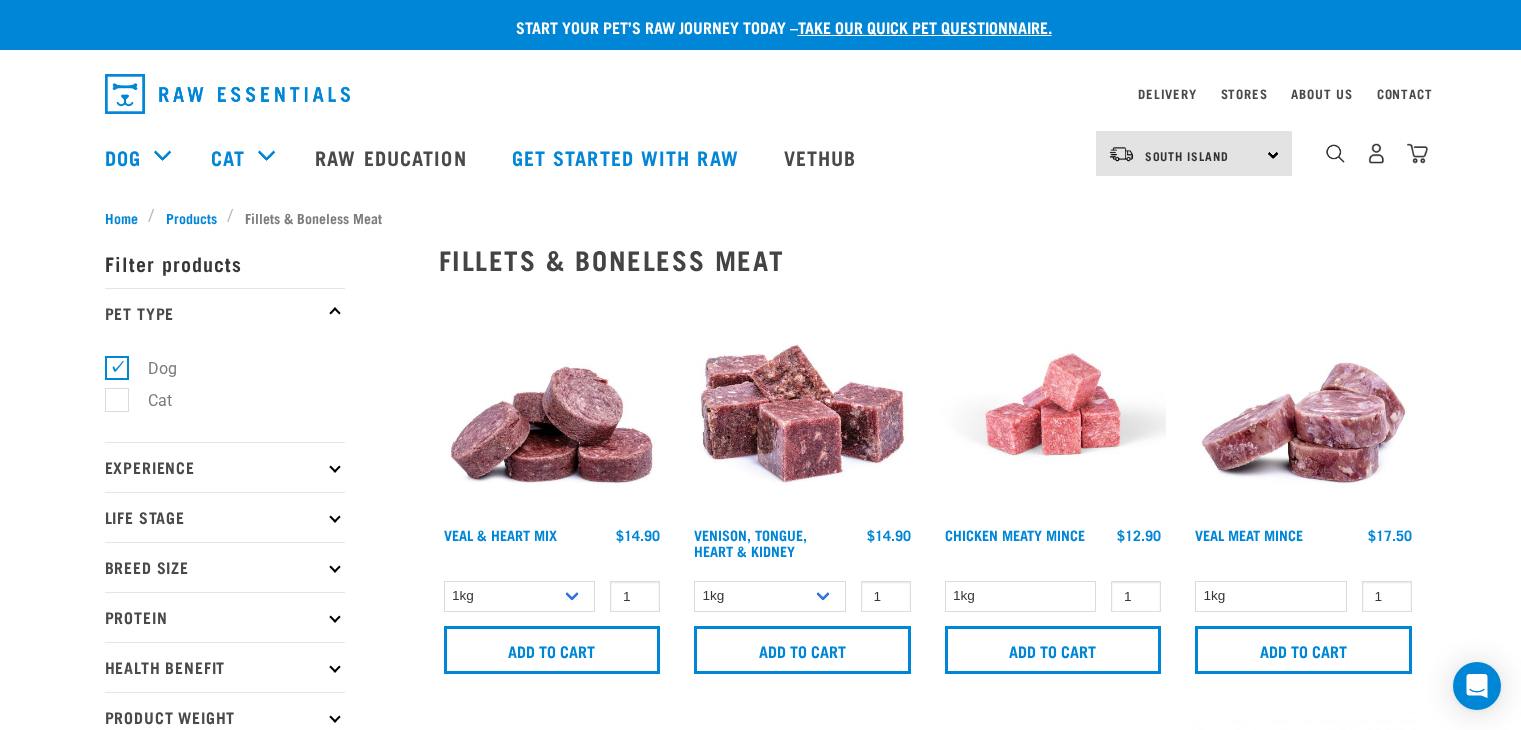scroll, scrollTop: 0, scrollLeft: 0, axis: both 